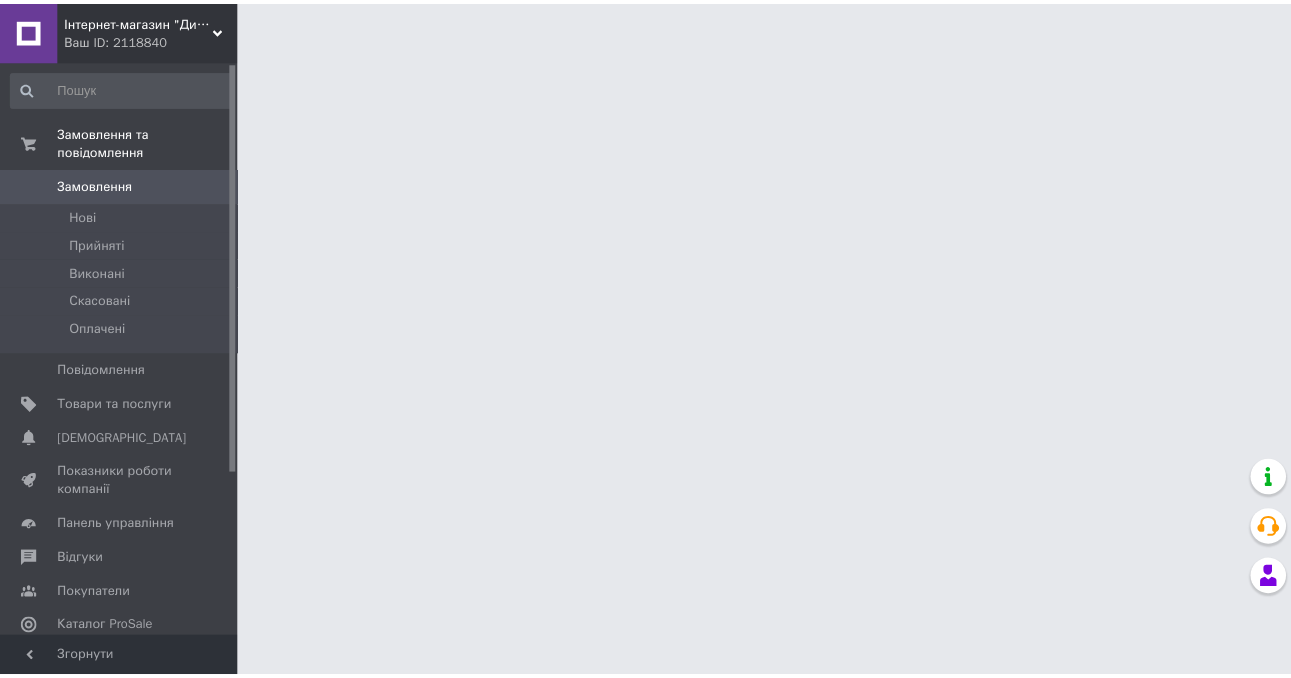 scroll, scrollTop: 0, scrollLeft: 0, axis: both 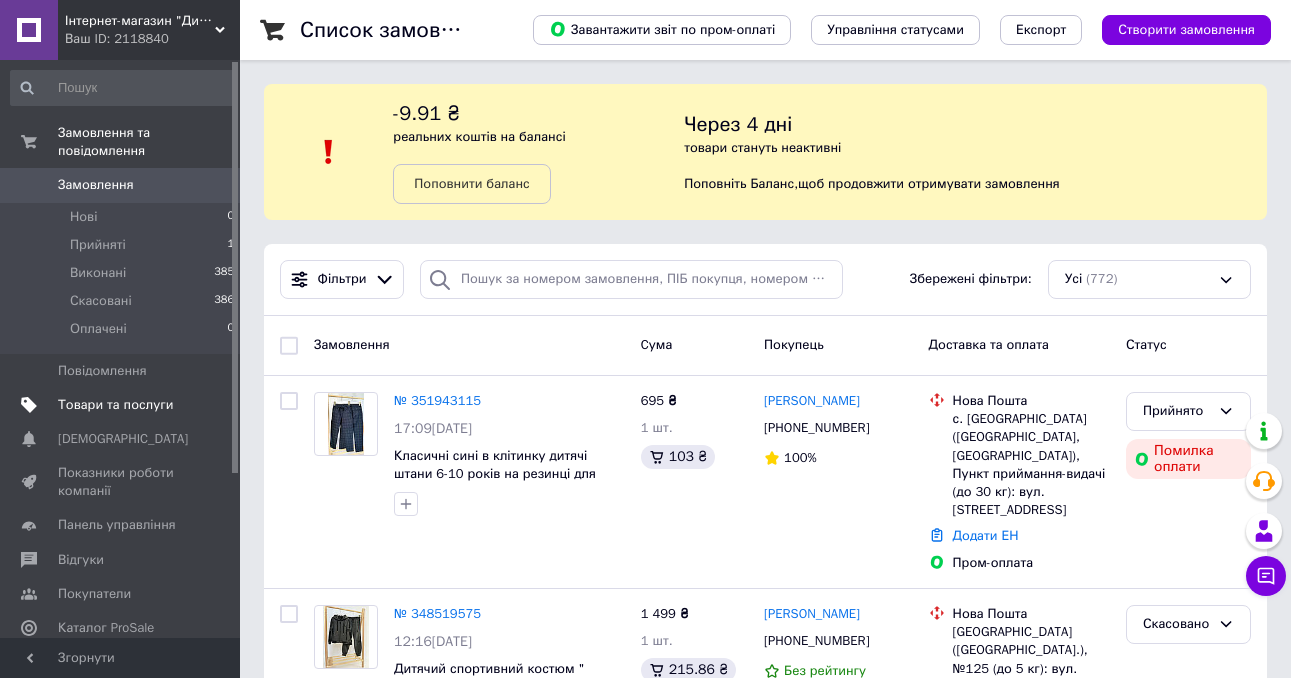 click on "Товари та послуги" at bounding box center (115, 405) 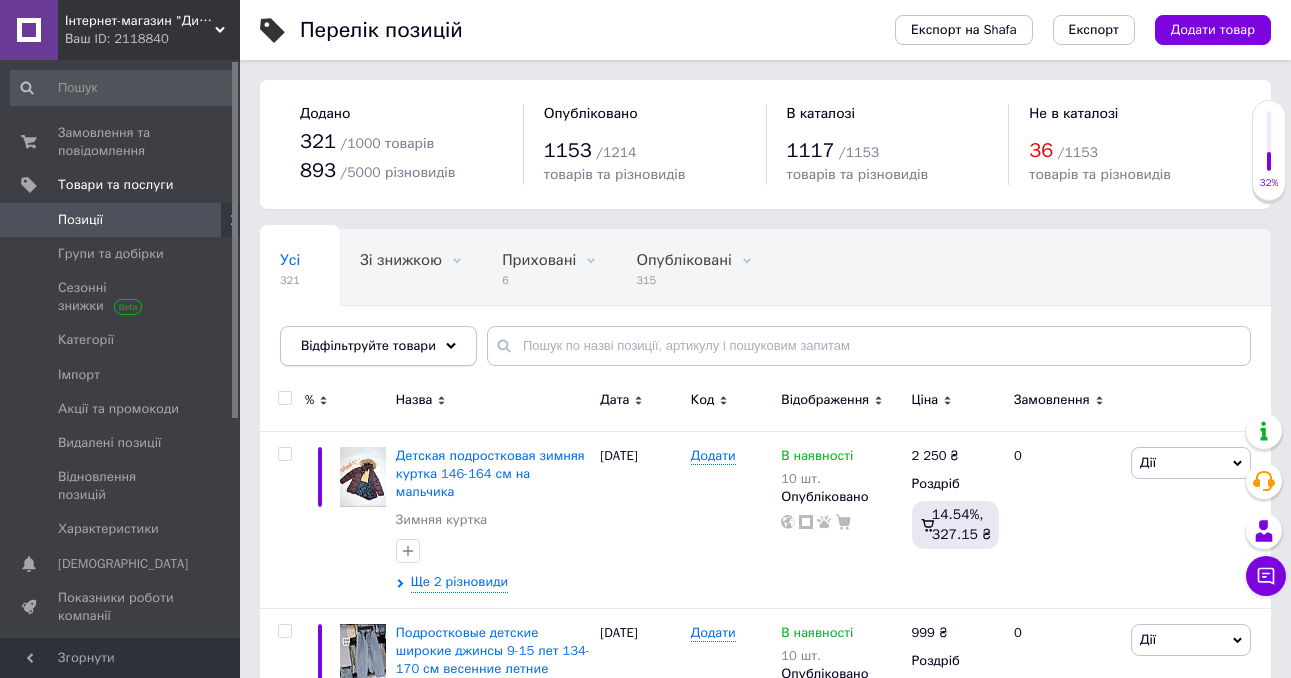 click on "Відфільтруйте товари" at bounding box center [368, 345] 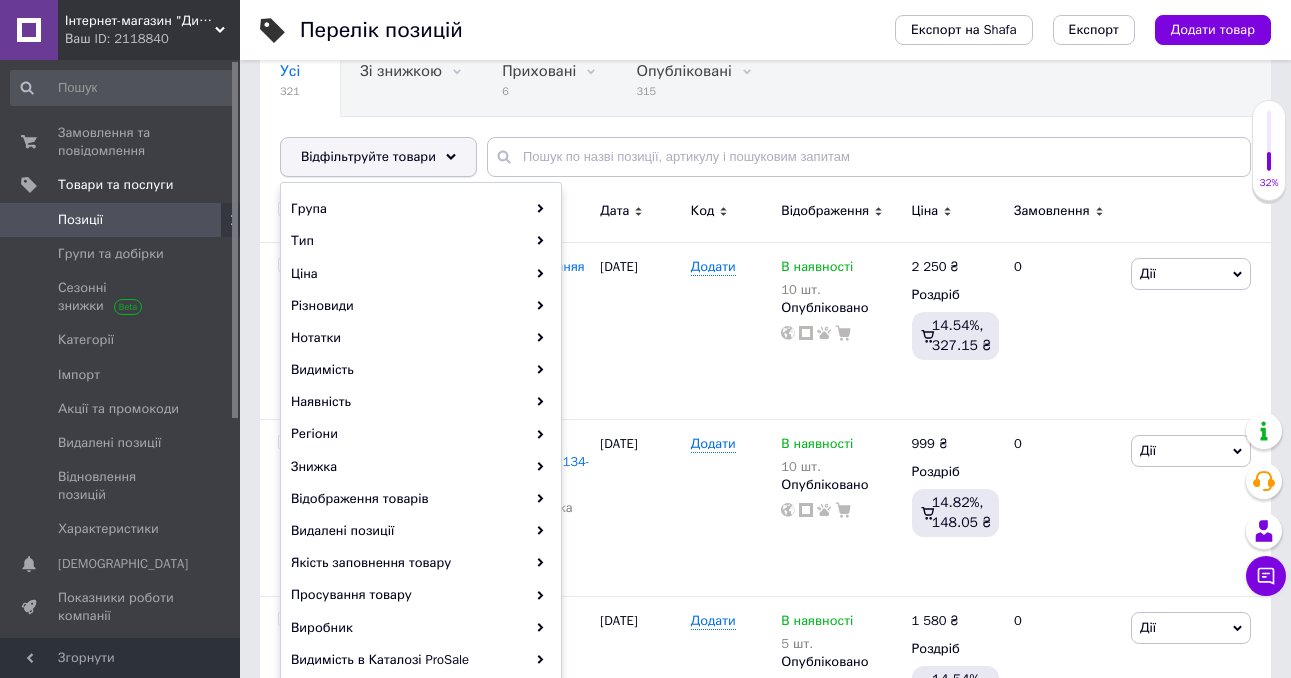 scroll, scrollTop: 191, scrollLeft: 0, axis: vertical 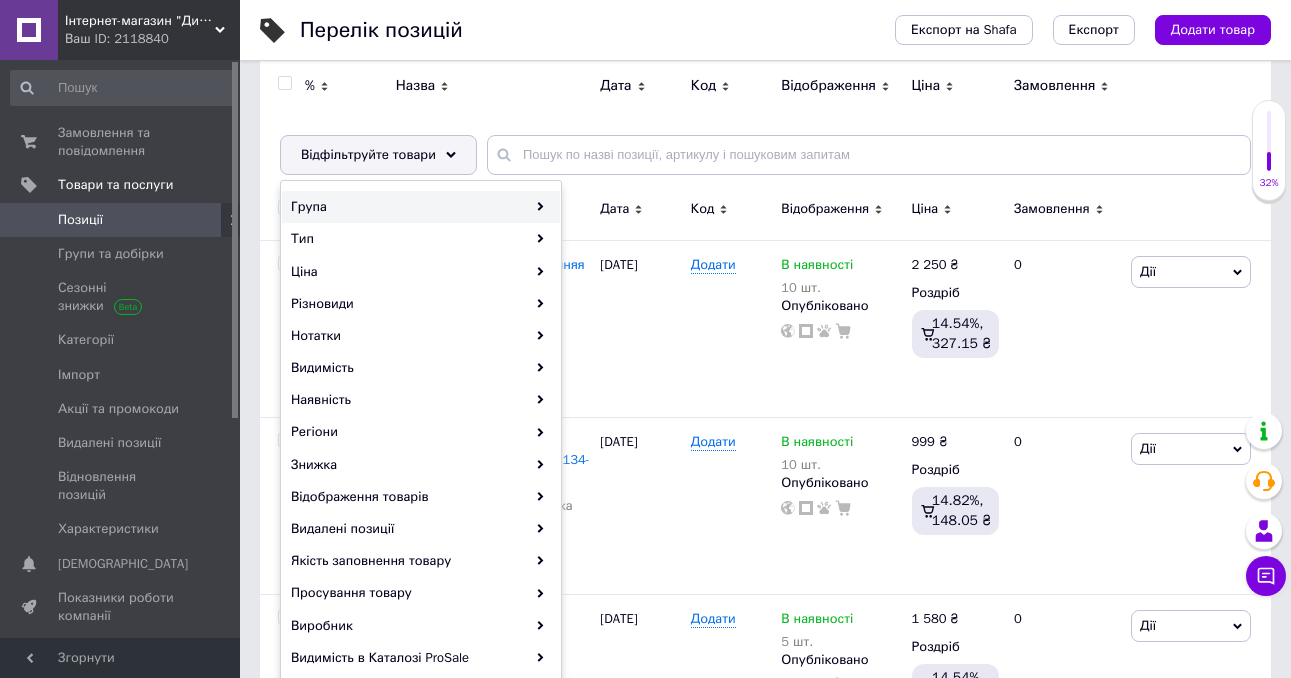 click on "Група" at bounding box center (421, 207) 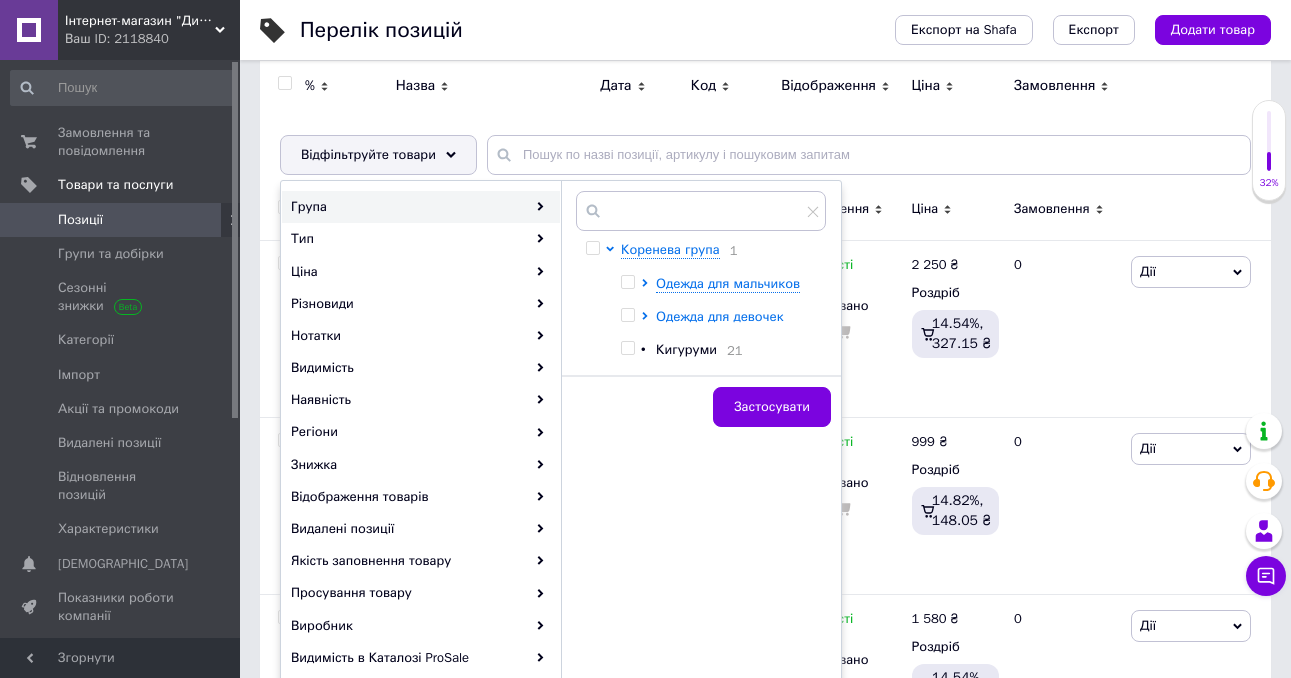 click on "Одежда для девочек" at bounding box center [720, 316] 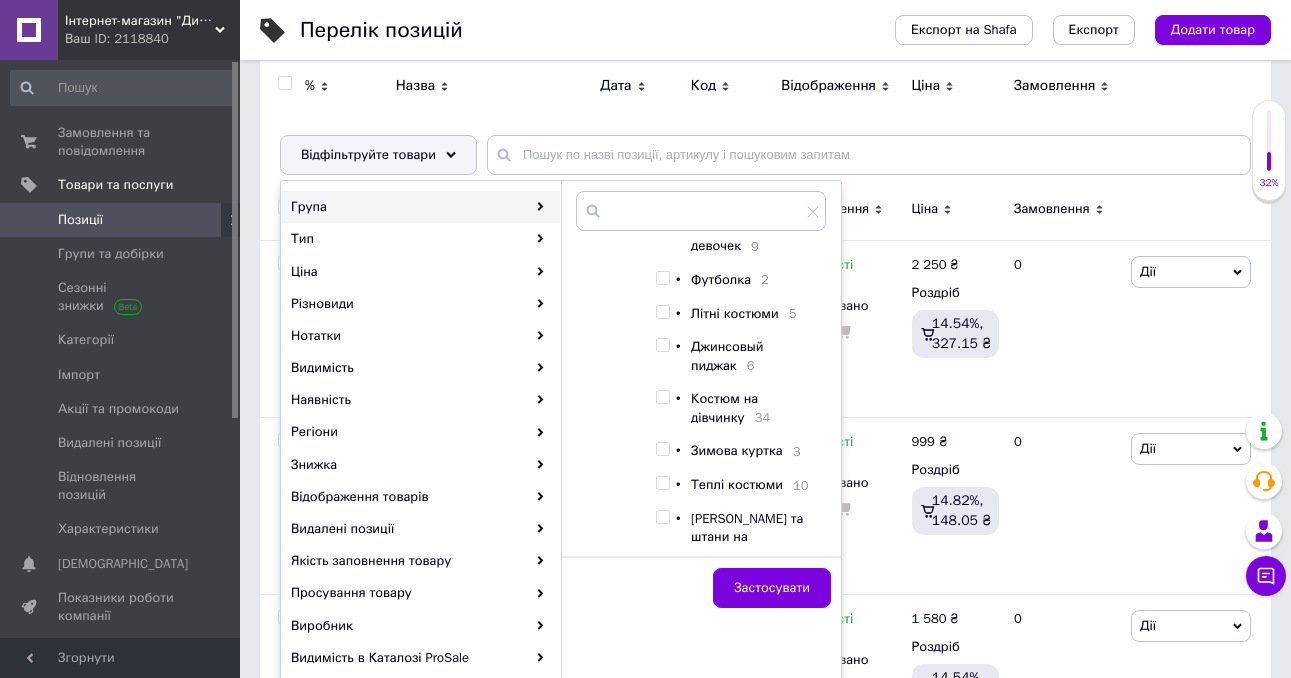scroll, scrollTop: 252, scrollLeft: 0, axis: vertical 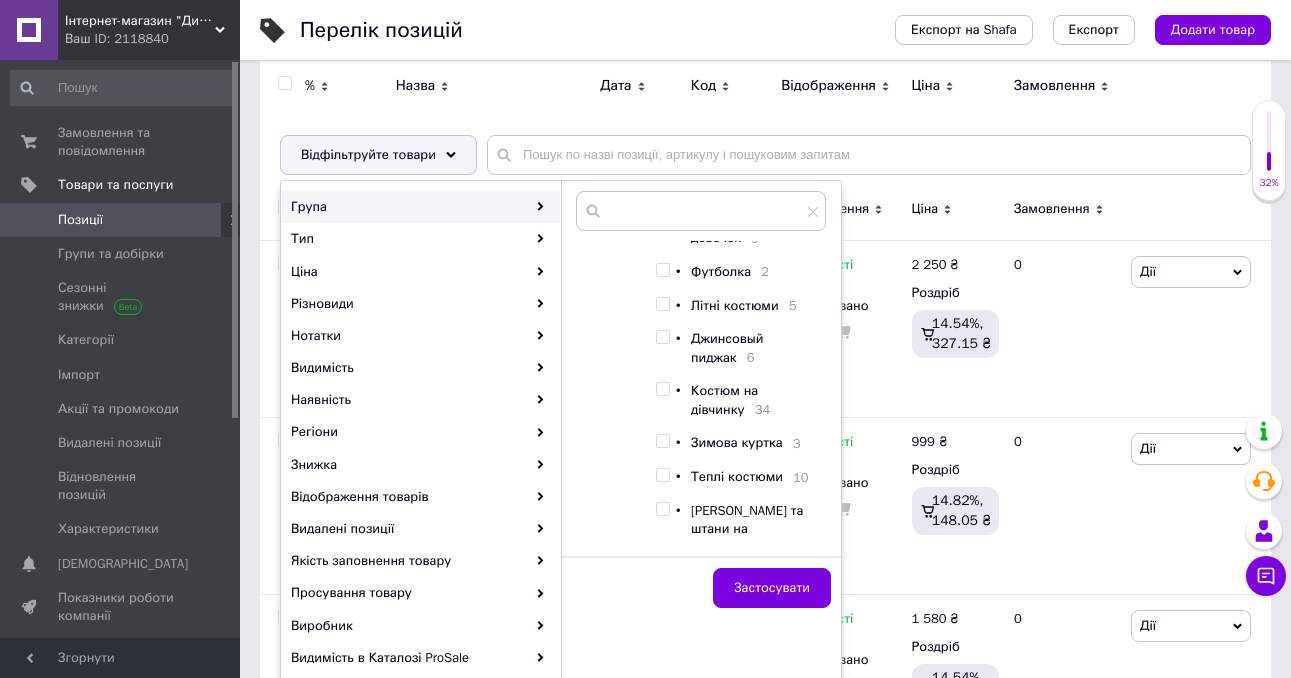click at bounding box center [662, 389] 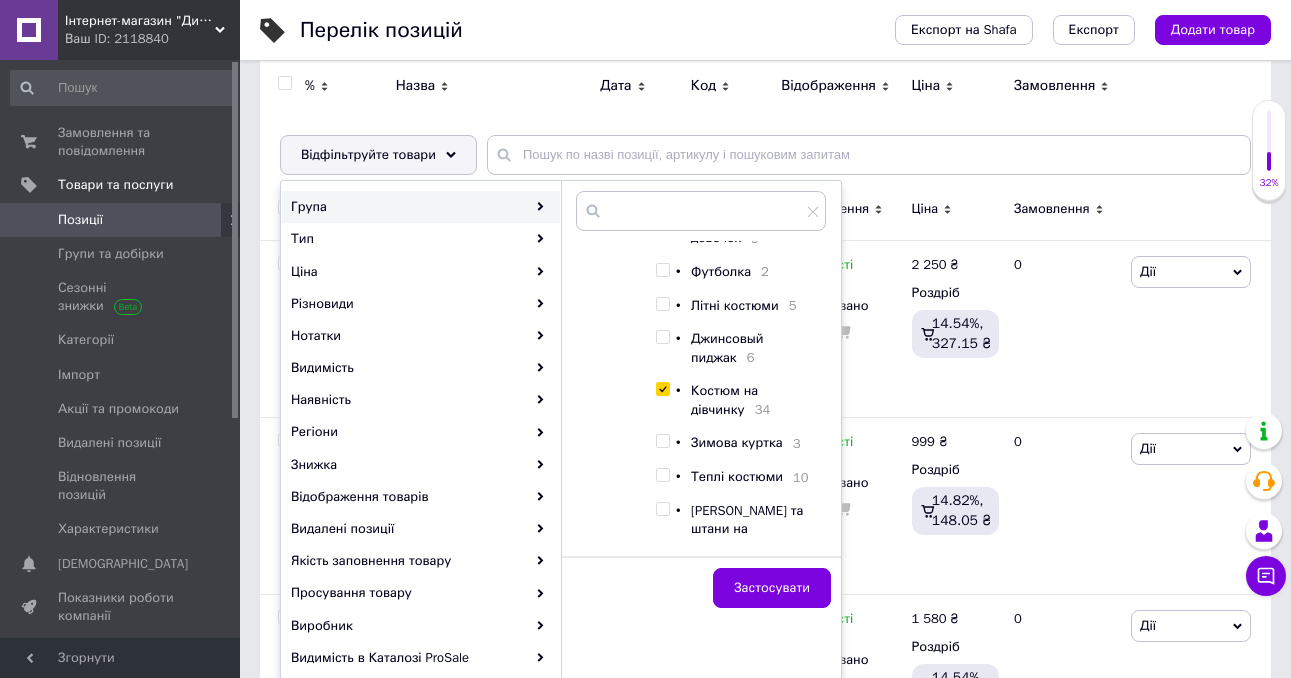 checkbox on "true" 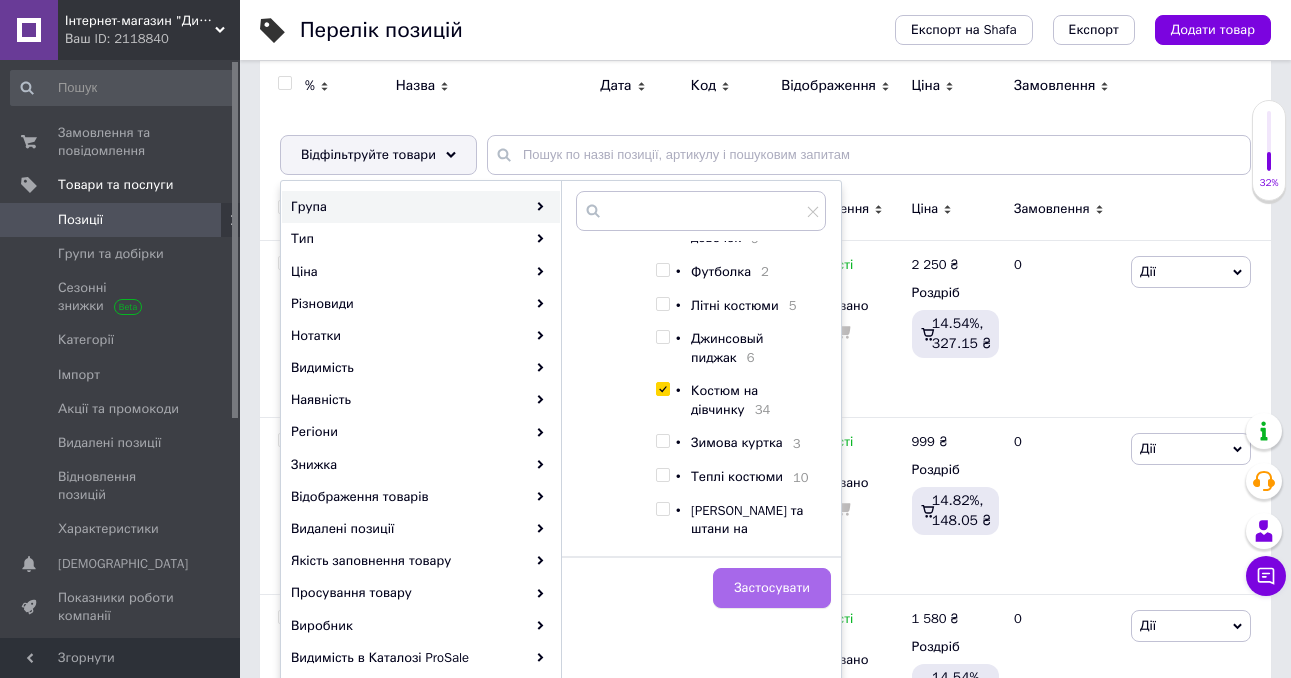 click on "Застосувати" at bounding box center (772, 588) 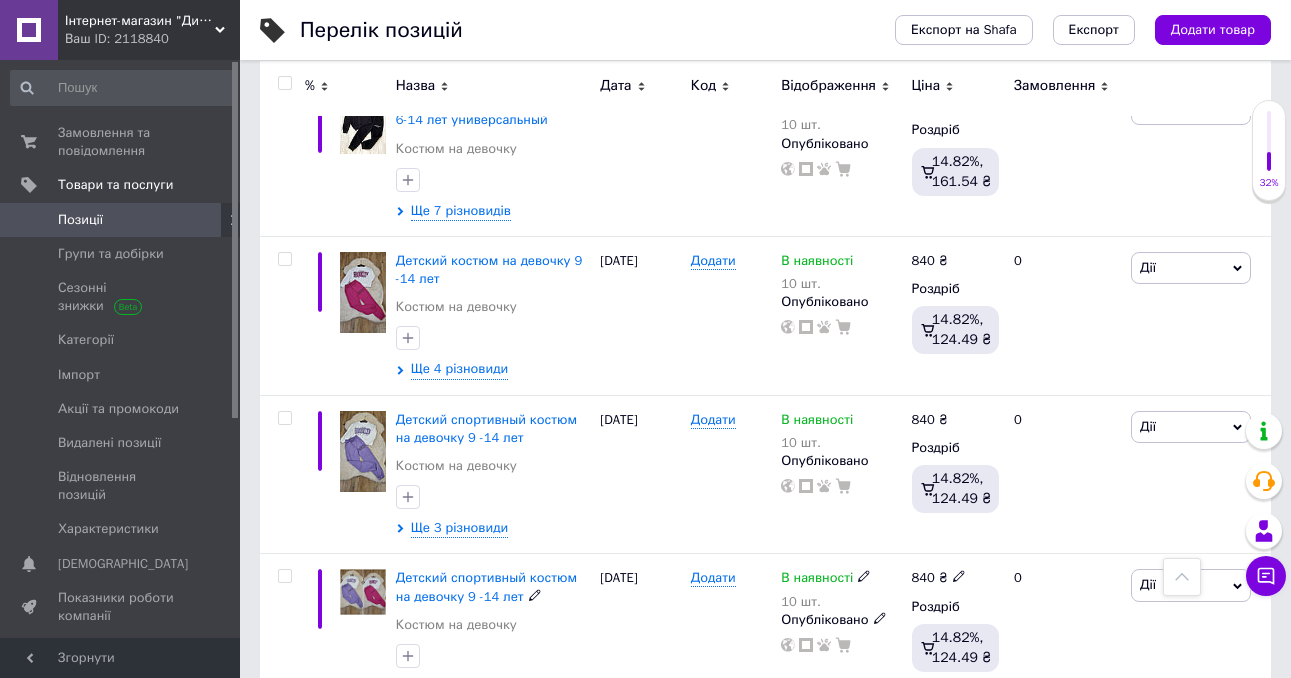 scroll, scrollTop: 1946, scrollLeft: 0, axis: vertical 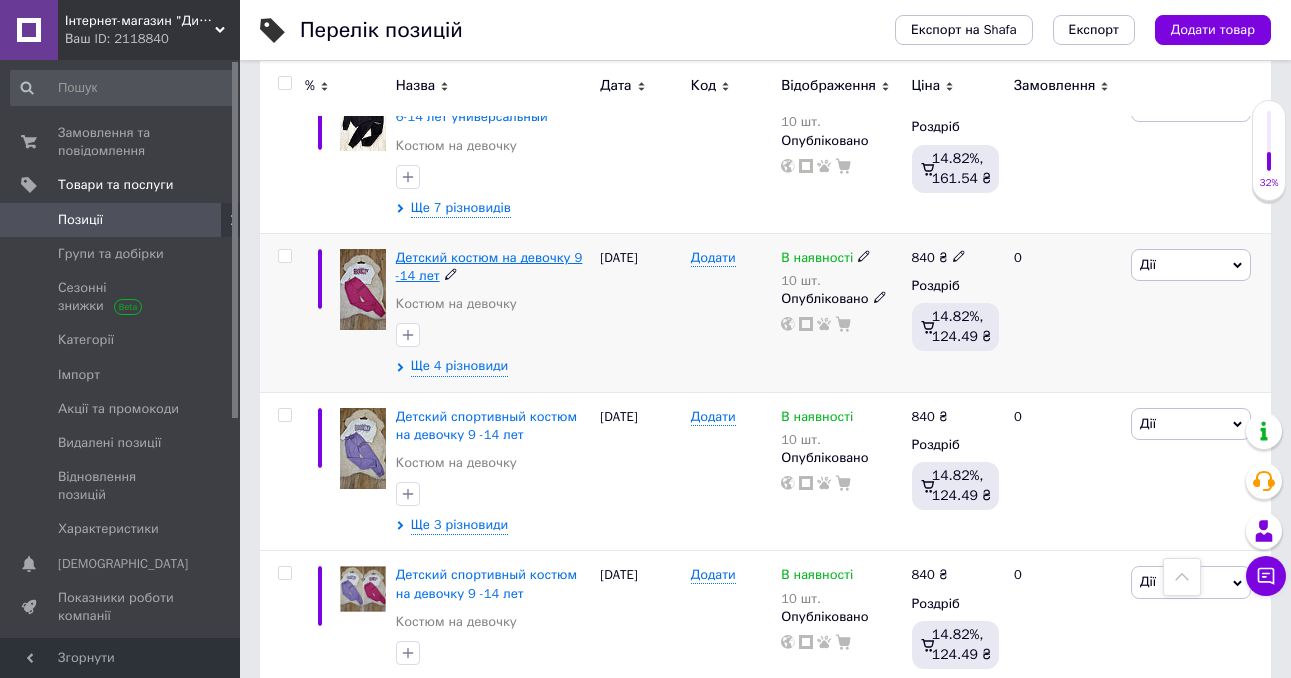 click on "Детский костюм на девочку 9 -14 лет" at bounding box center (489, 266) 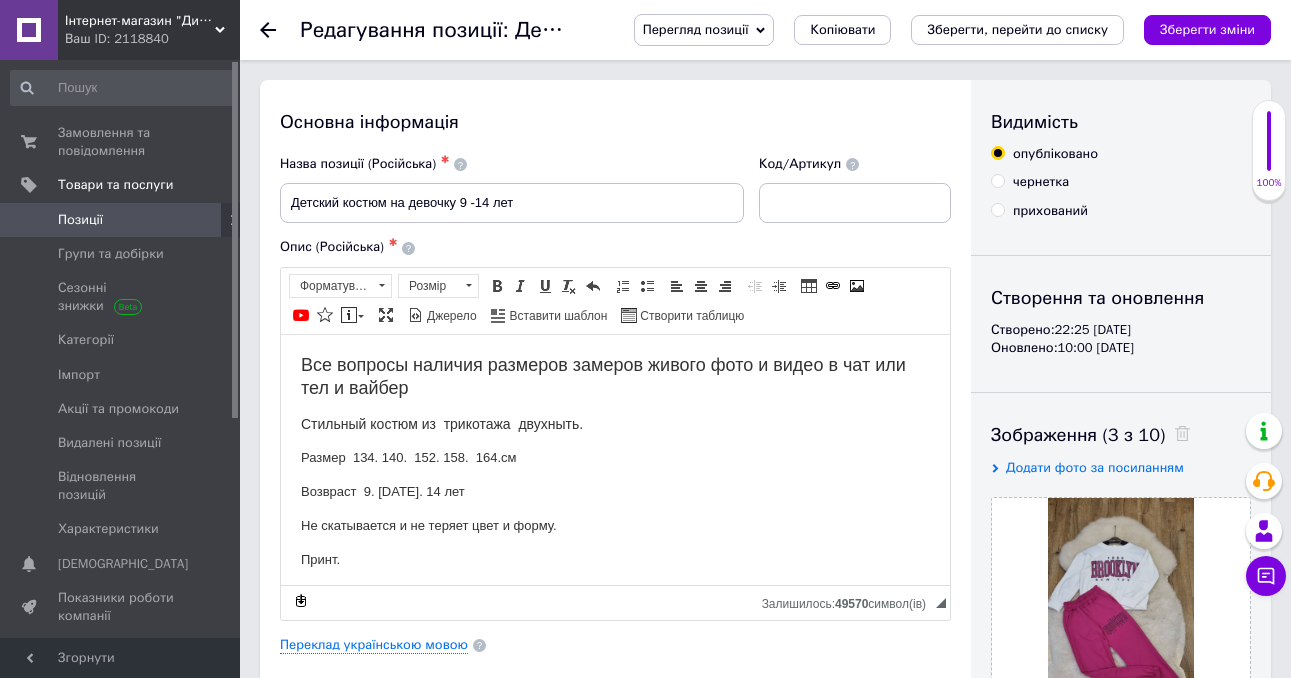 scroll, scrollTop: 0, scrollLeft: 0, axis: both 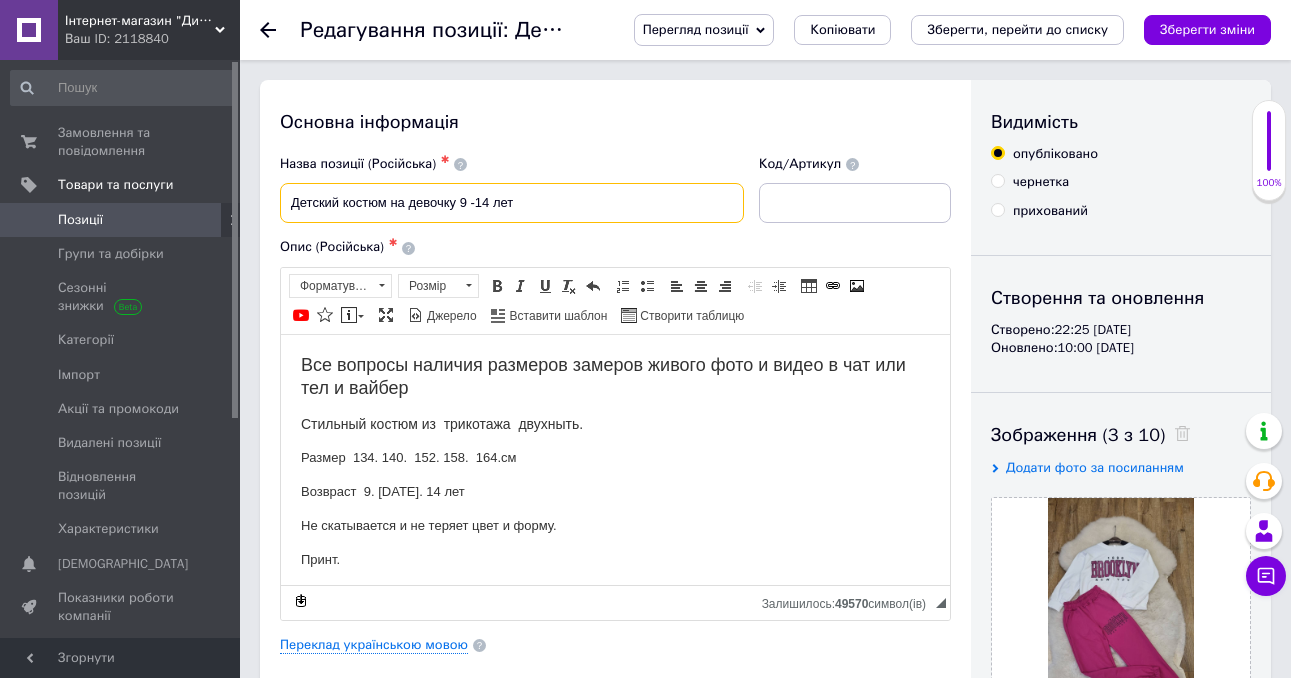 click on "Детский костюм на девочку 9 -14 лет" at bounding box center (512, 203) 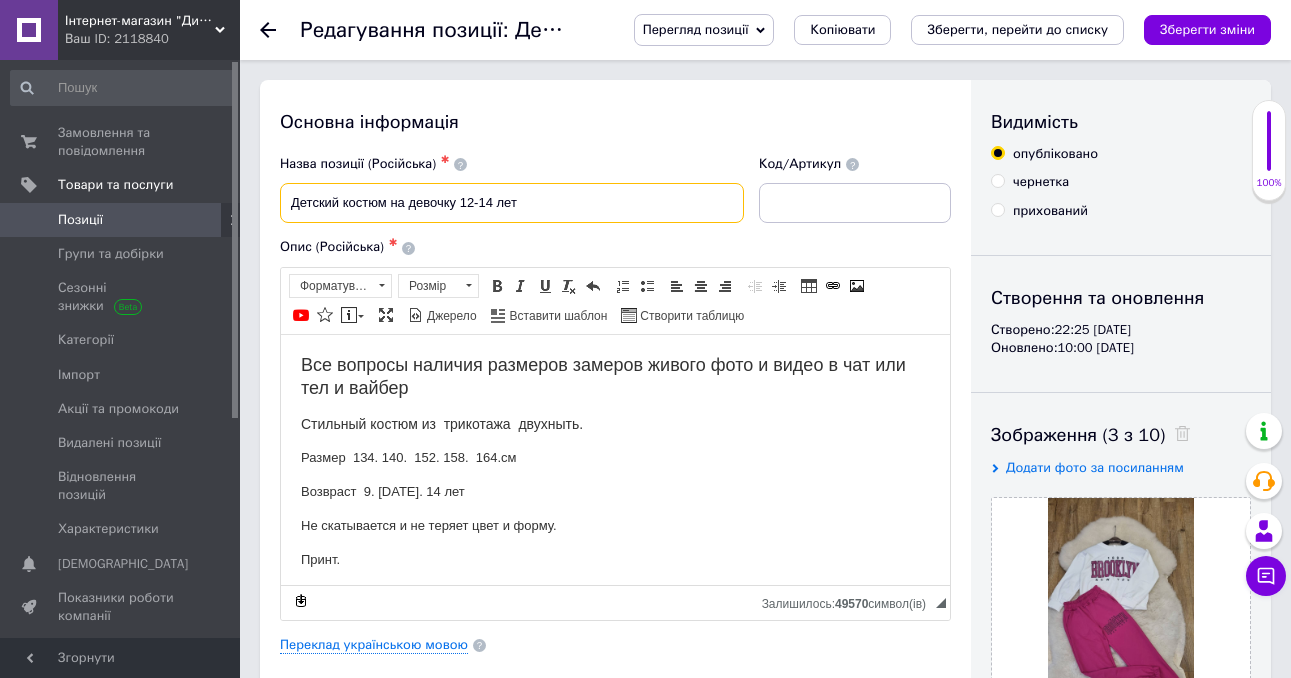 click on "Детский костюм на девочку 12-14 лет" at bounding box center [512, 203] 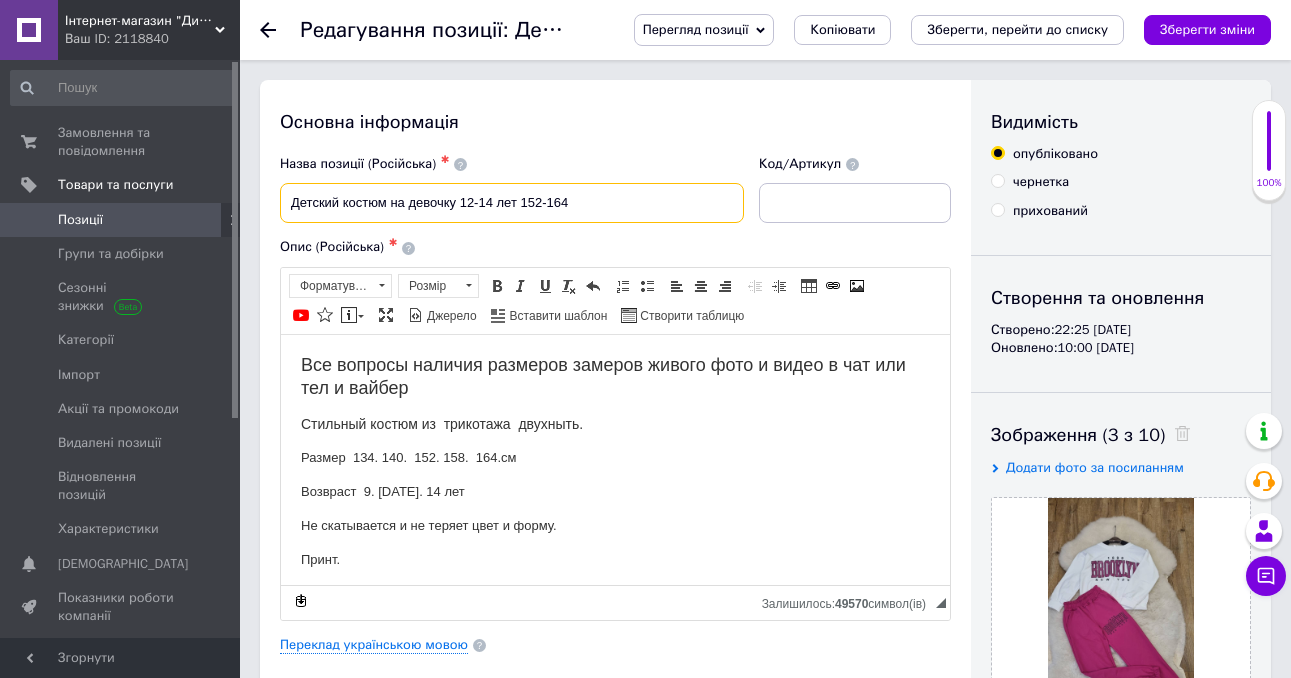 type on "Детский костюм на девочку 12-14 лет 152-164" 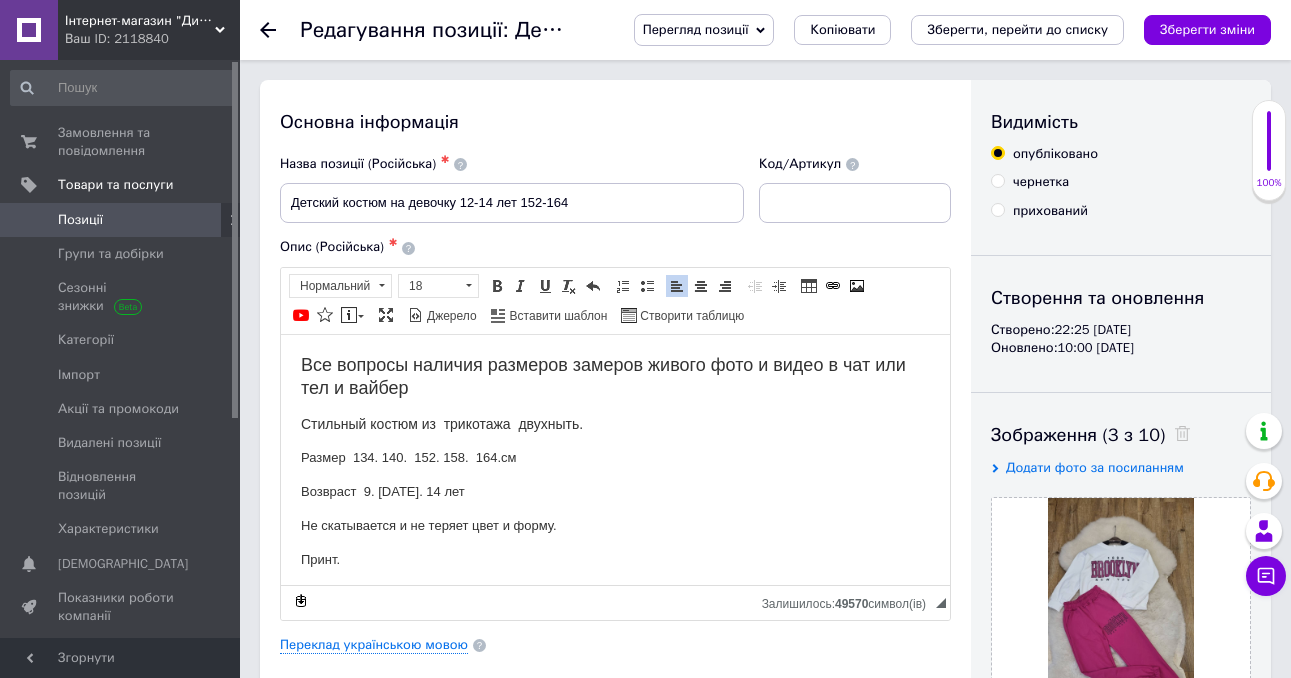 click on "Размер  134. 140.  152. 158.  164.см" at bounding box center [615, 457] 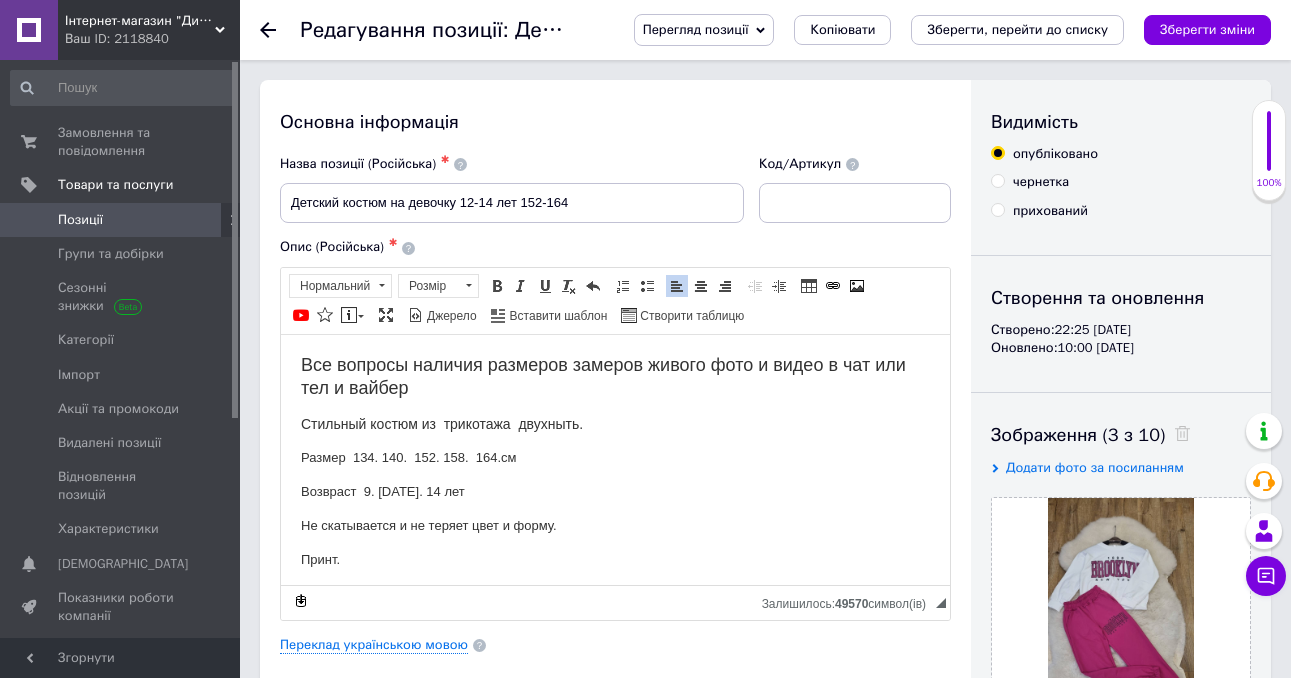type 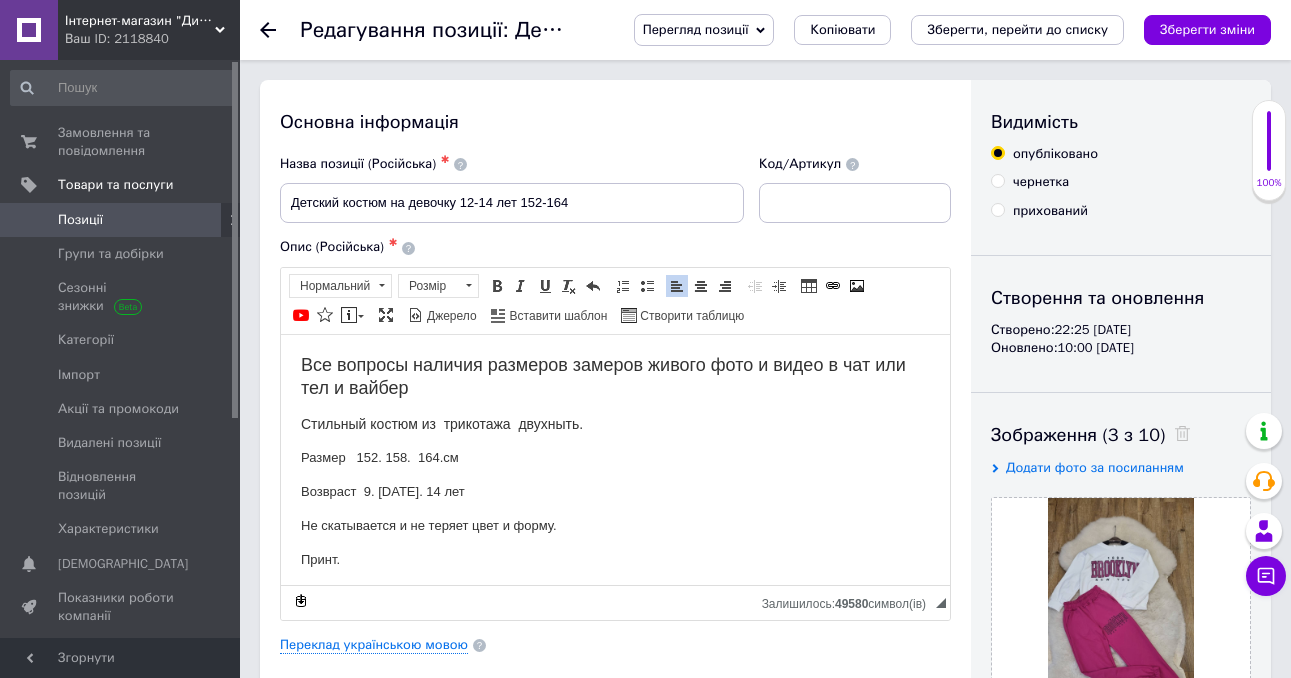 click on "Возвраст  9. [DATE]. 14 лет" at bounding box center [615, 491] 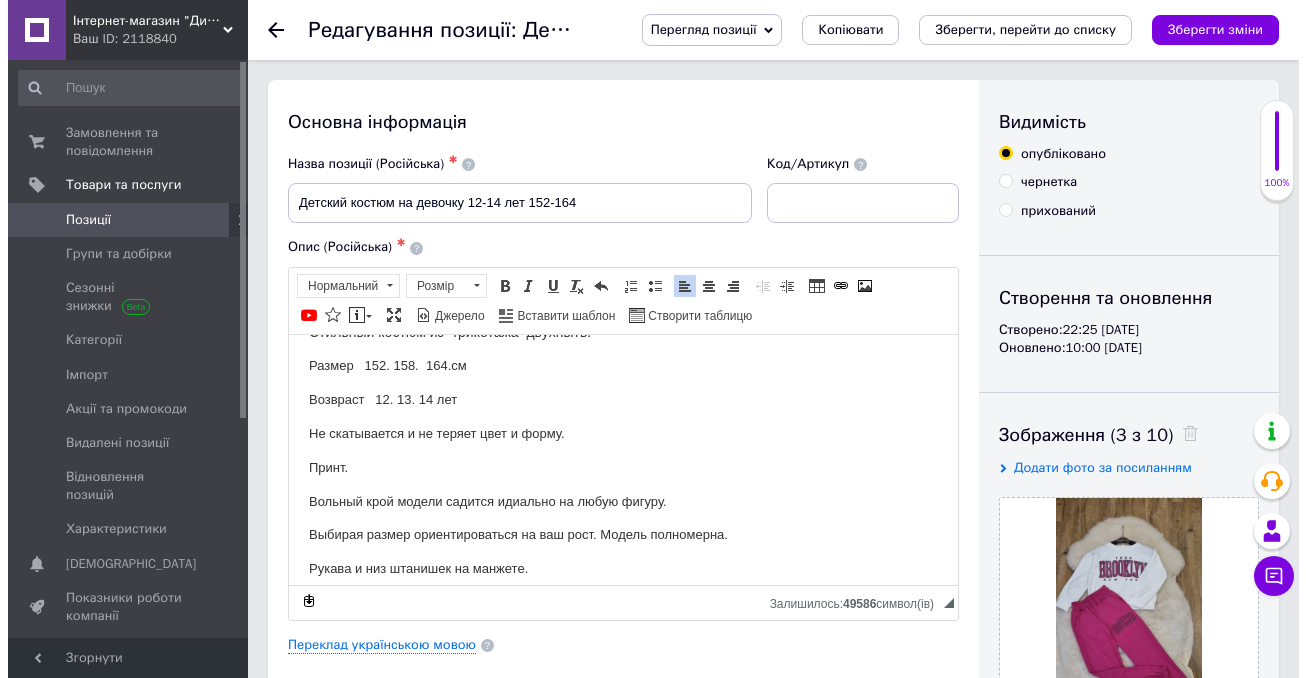 scroll, scrollTop: 107, scrollLeft: 0, axis: vertical 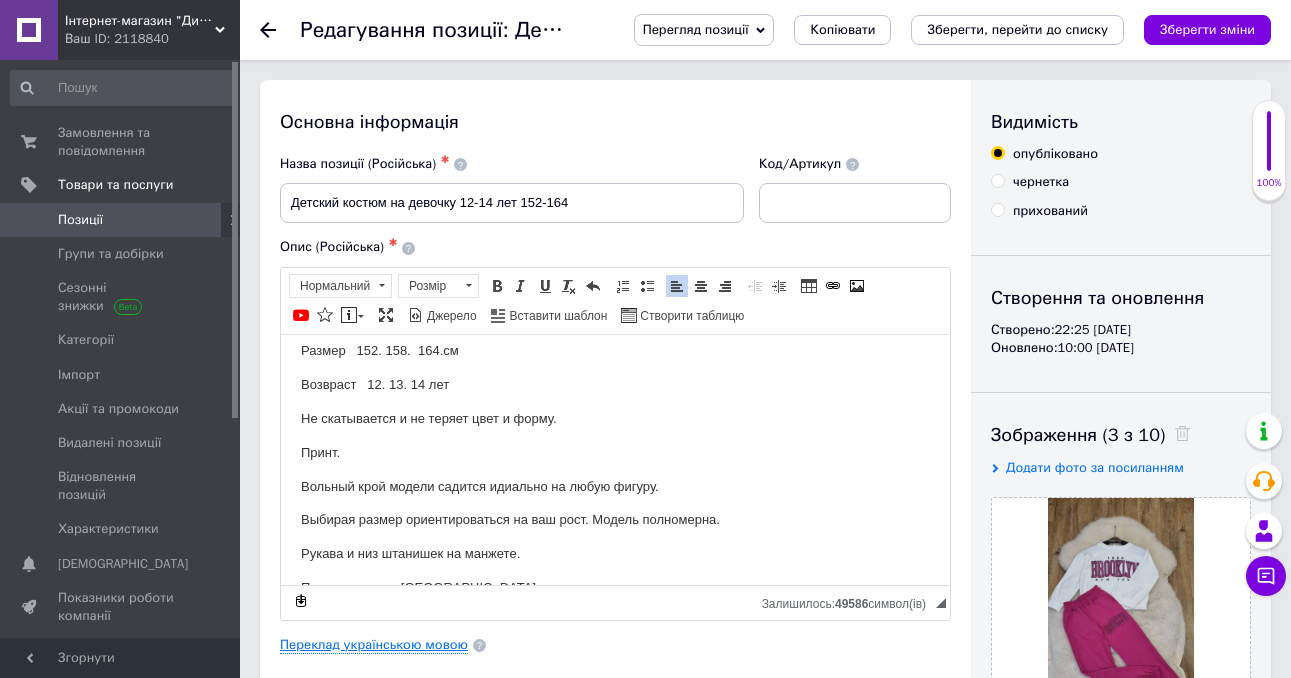 click on "Переклад українською мовою" at bounding box center (374, 645) 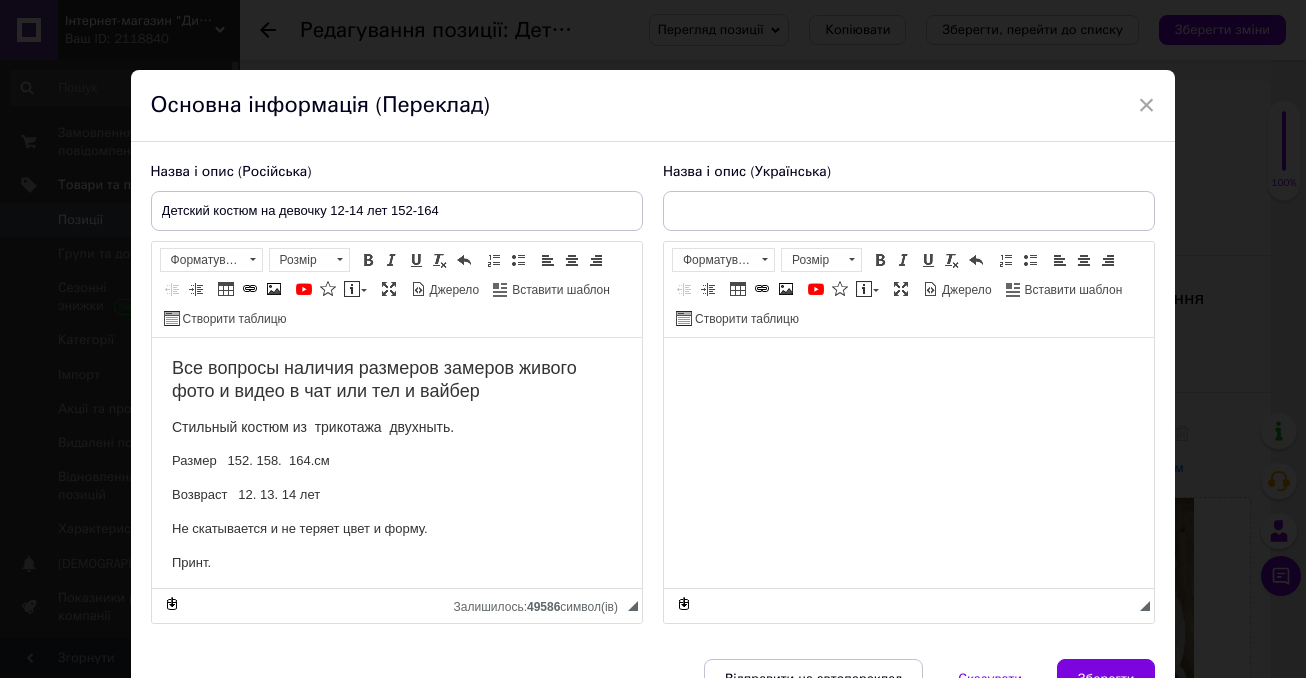 scroll, scrollTop: 0, scrollLeft: 0, axis: both 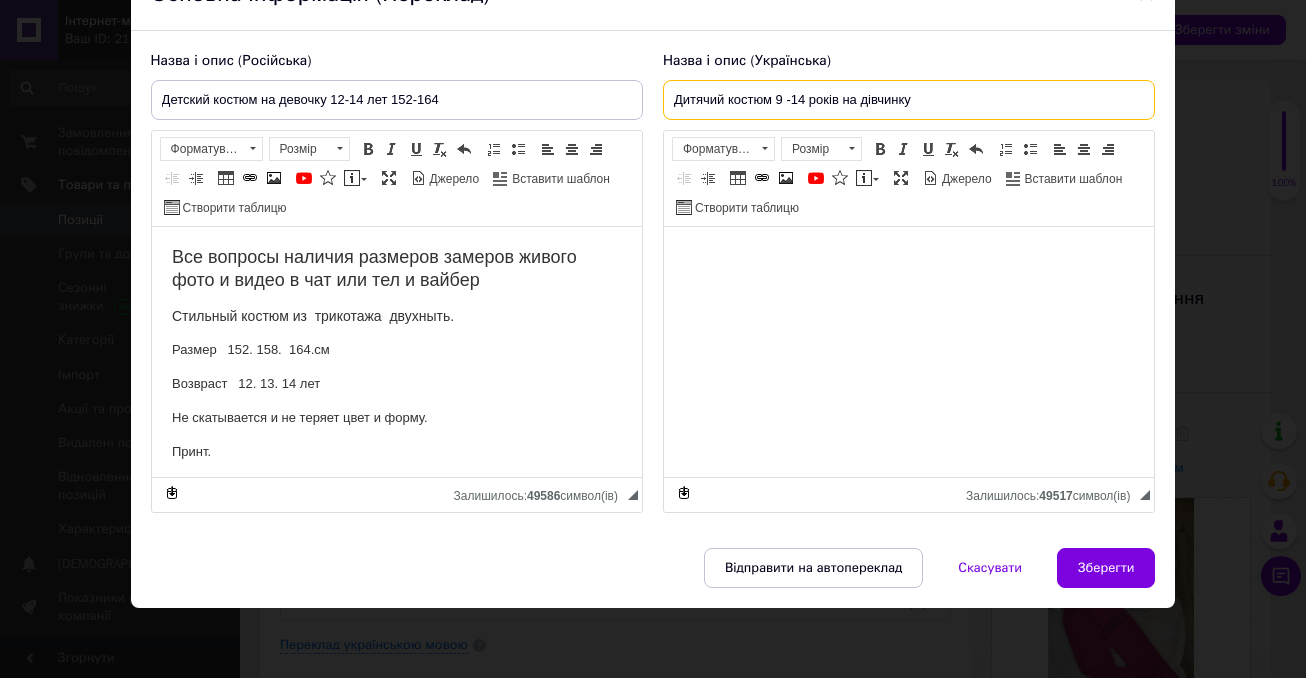 click on "Дитячий костюм 9 -14 років на дівчинку" at bounding box center [909, 100] 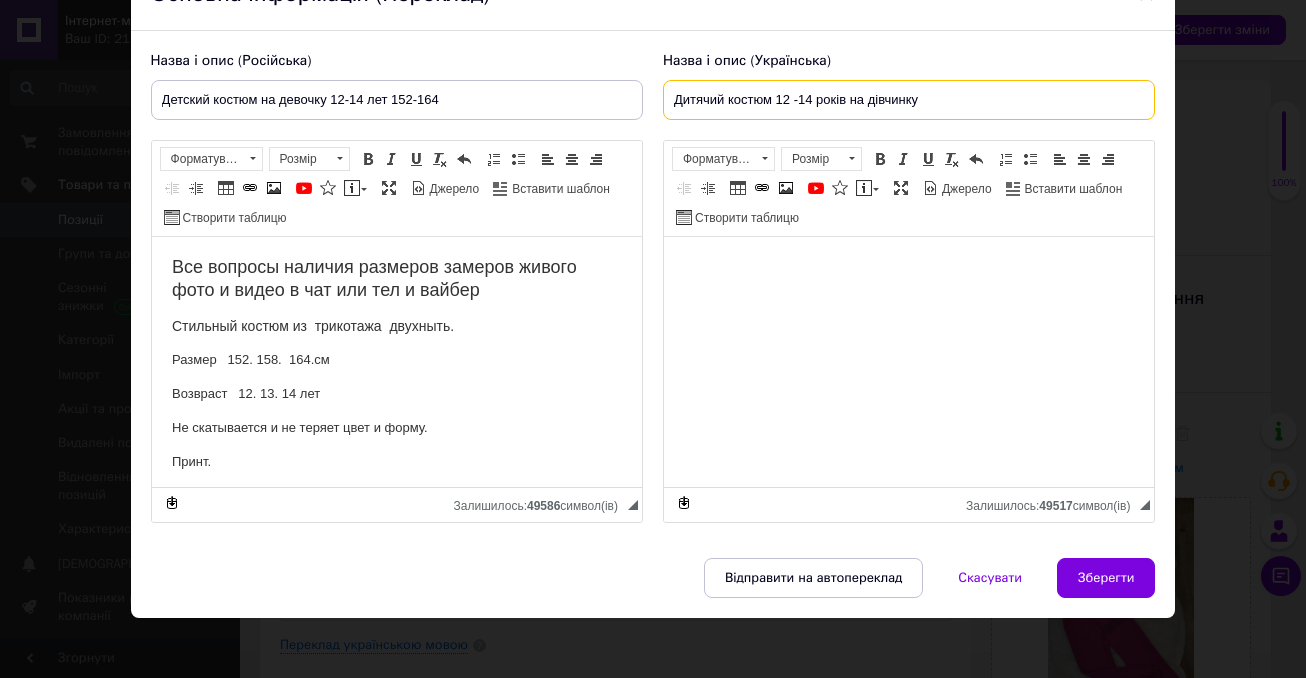 type on "Дитячий костюм 12 -14 років на дівчинку" 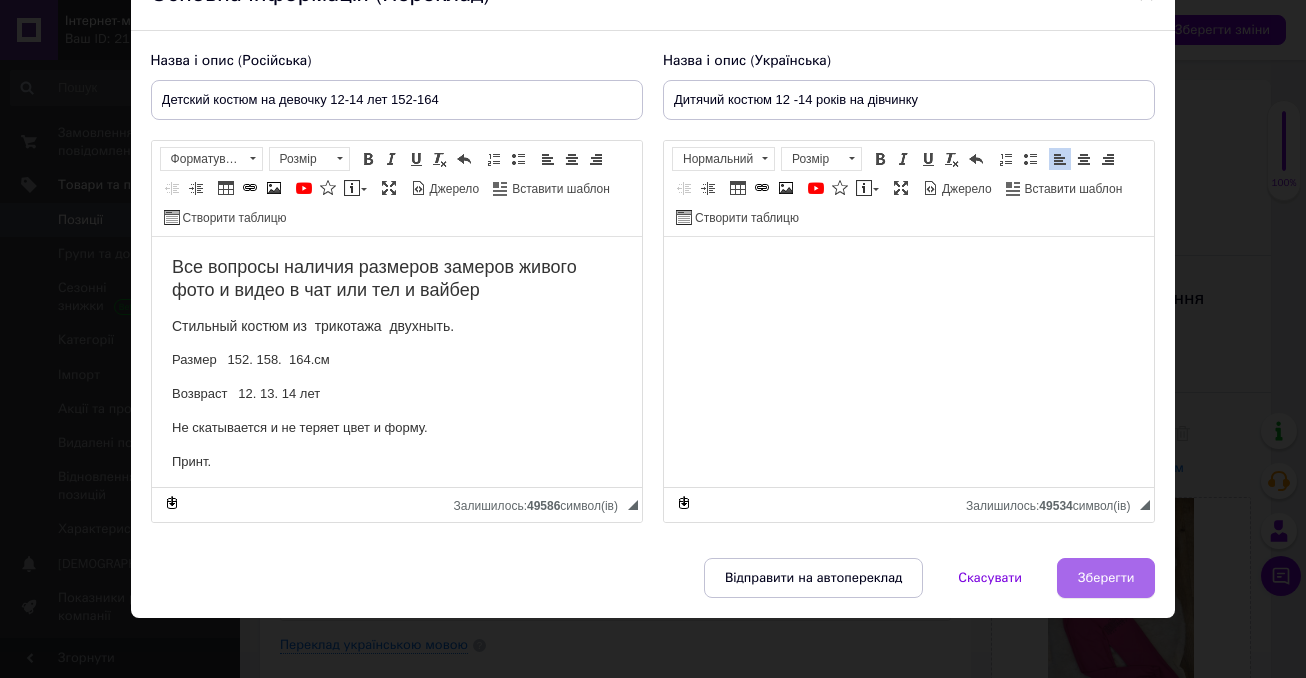 click on "Зберегти" at bounding box center [1106, 578] 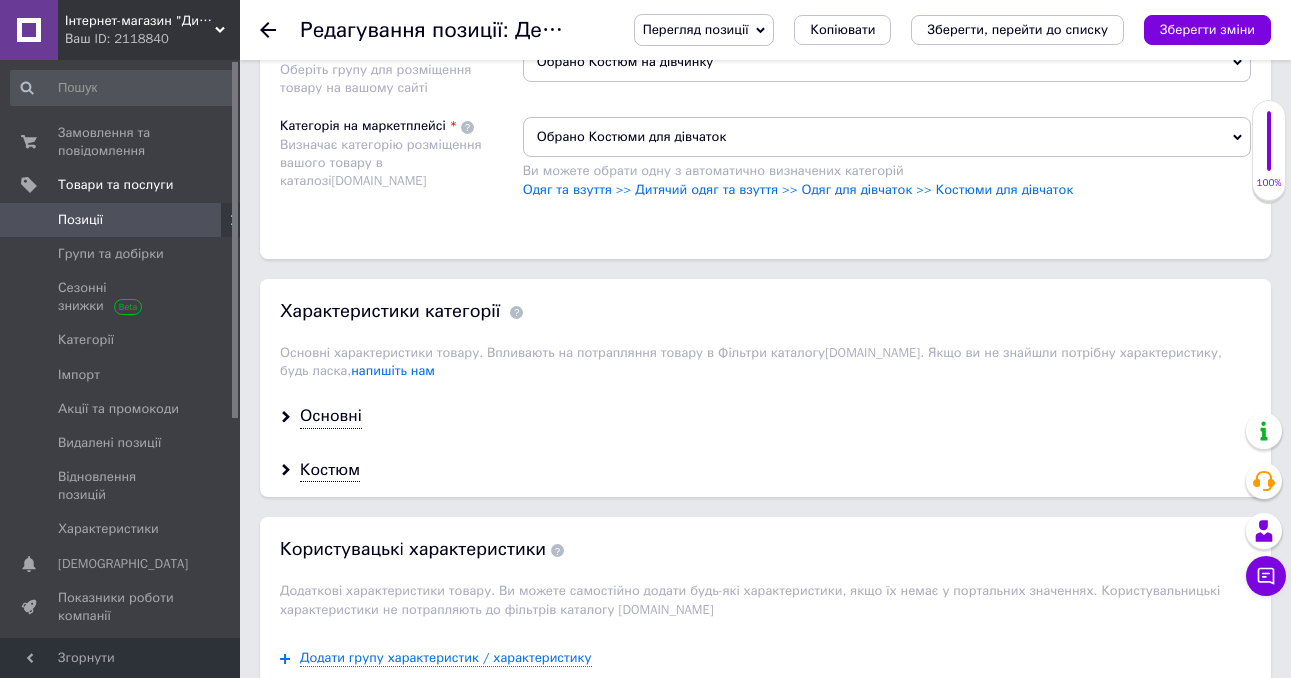 scroll, scrollTop: 1615, scrollLeft: 0, axis: vertical 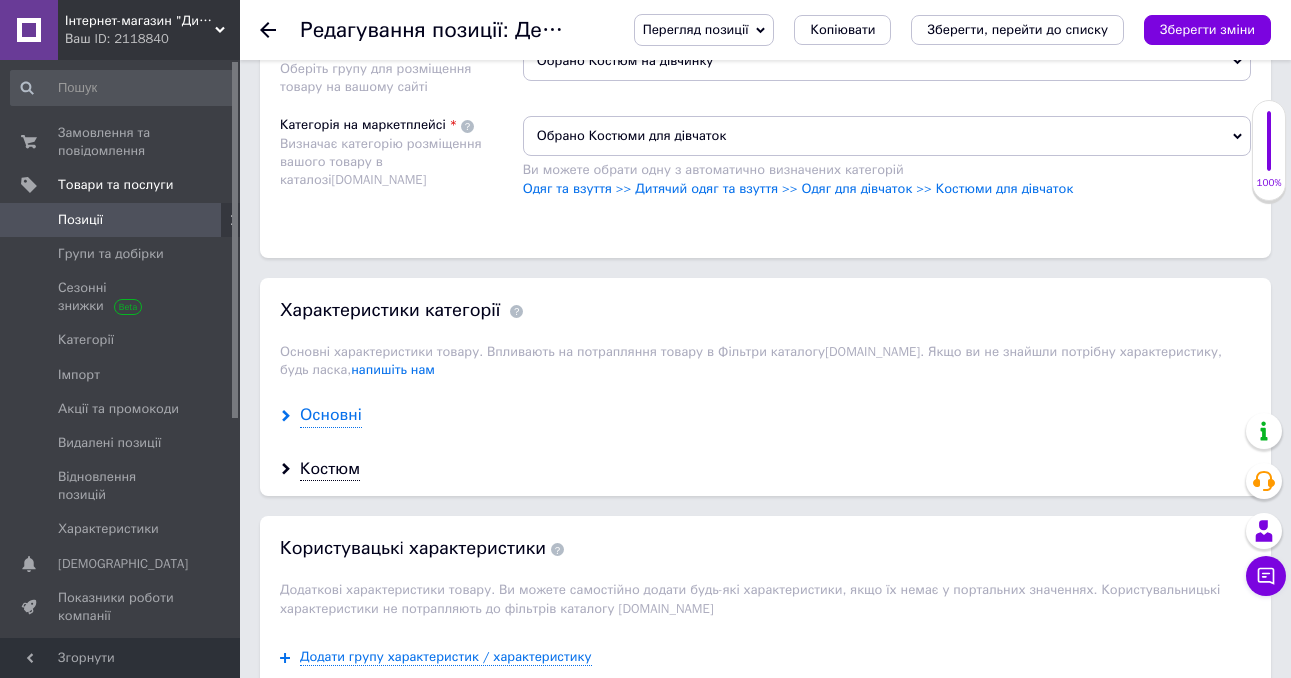 click on "Основні" at bounding box center (331, 415) 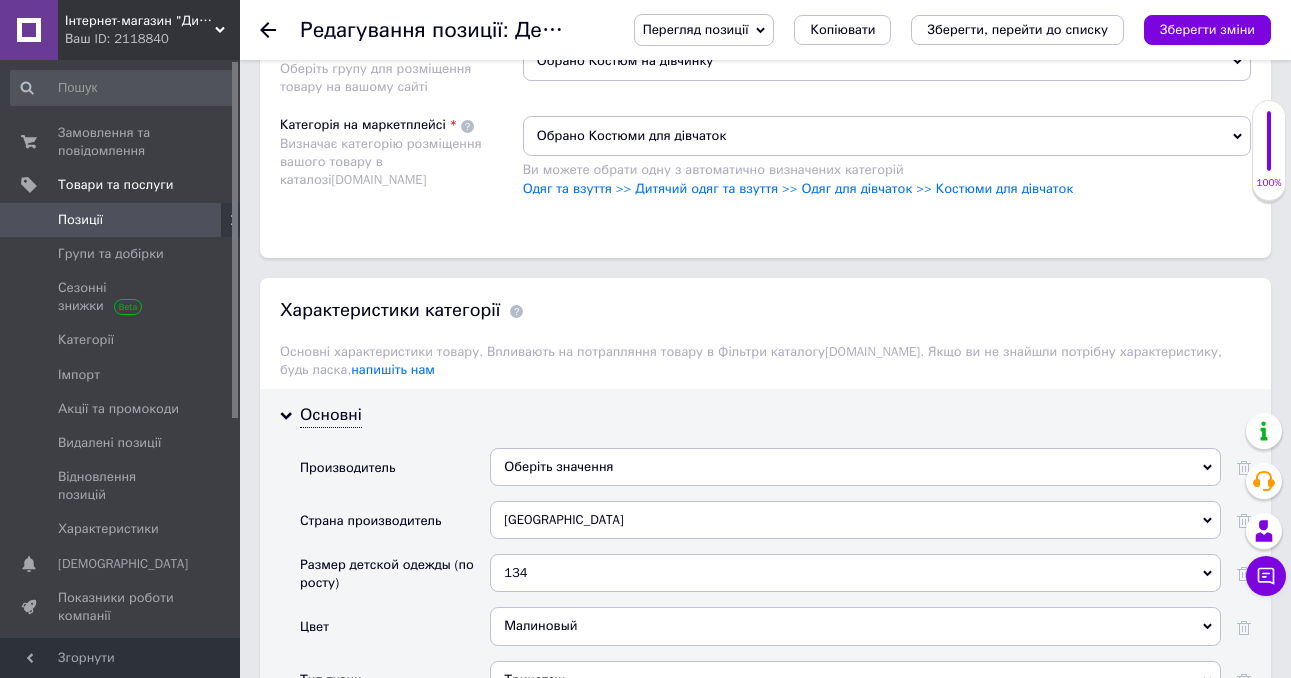click on "134" at bounding box center (855, 573) 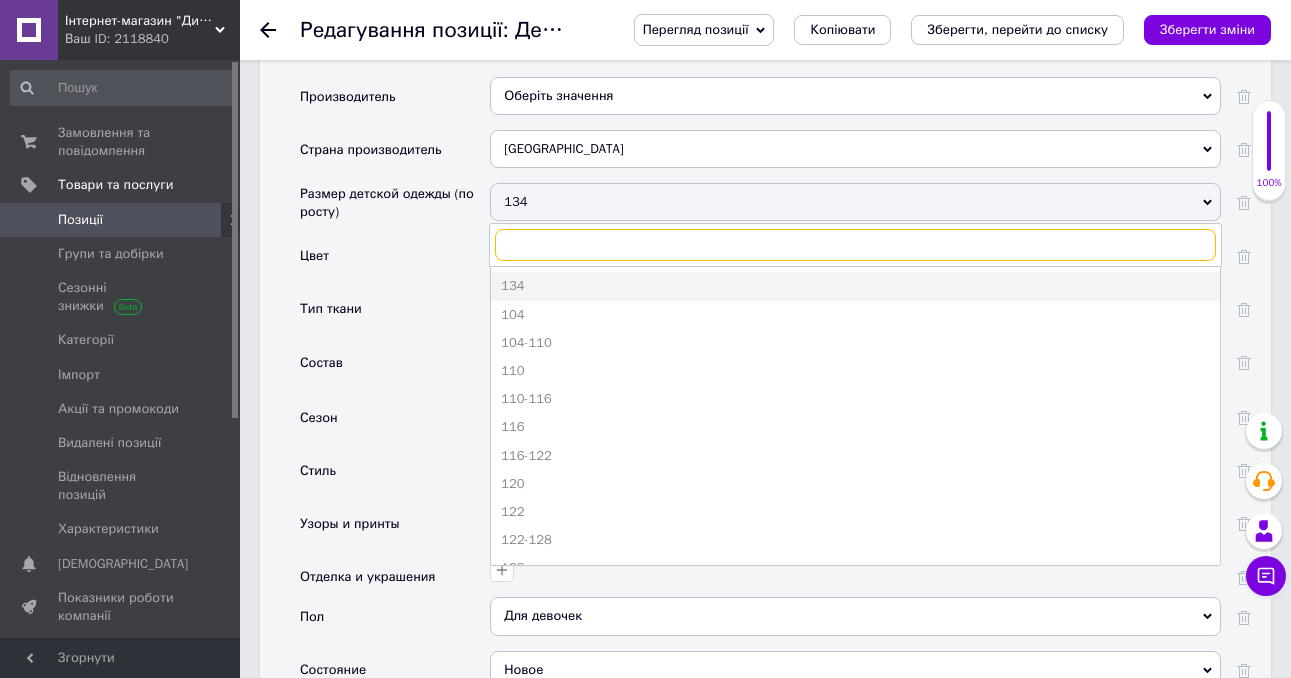 scroll, scrollTop: 1991, scrollLeft: 0, axis: vertical 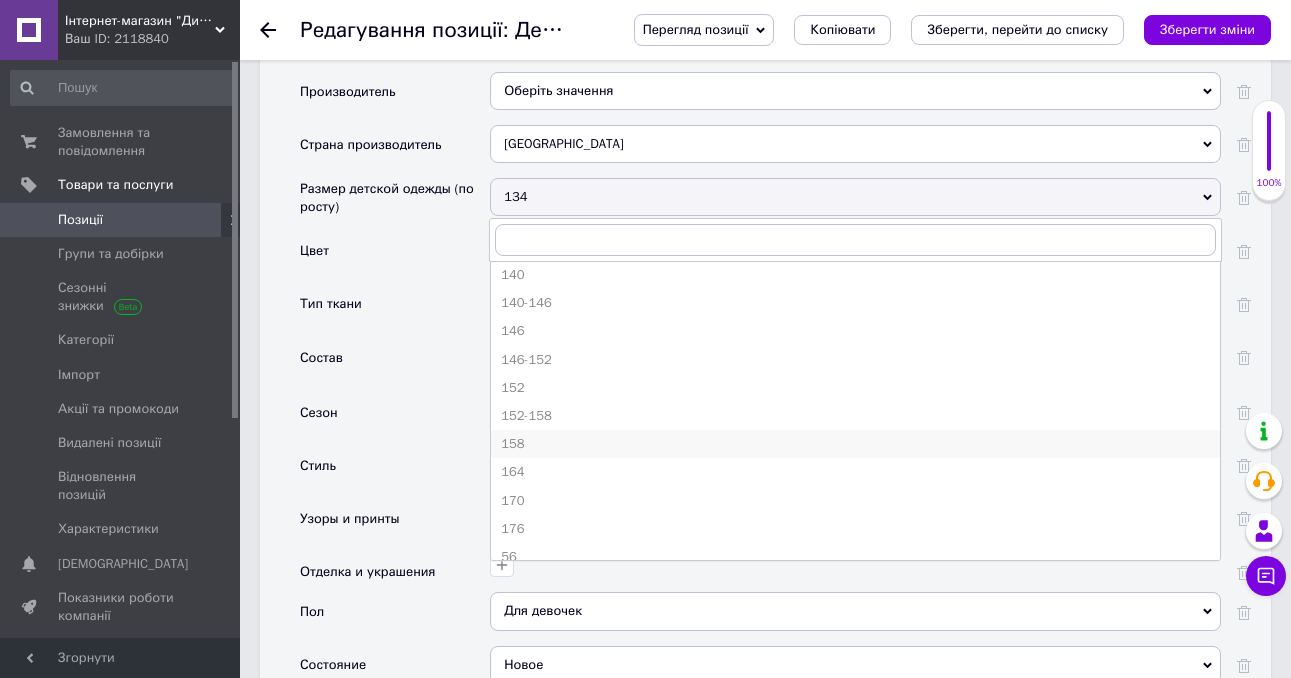 click on "158" at bounding box center (855, 444) 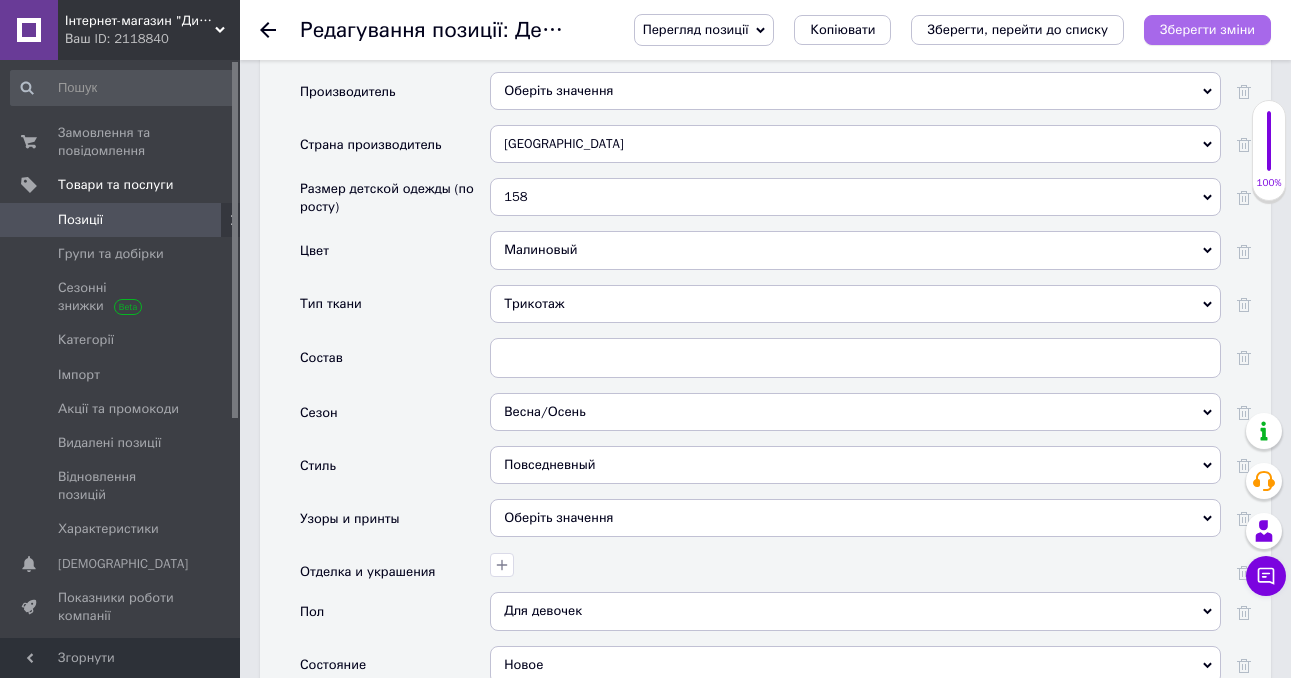 click on "Зберегти зміни" at bounding box center [1207, 29] 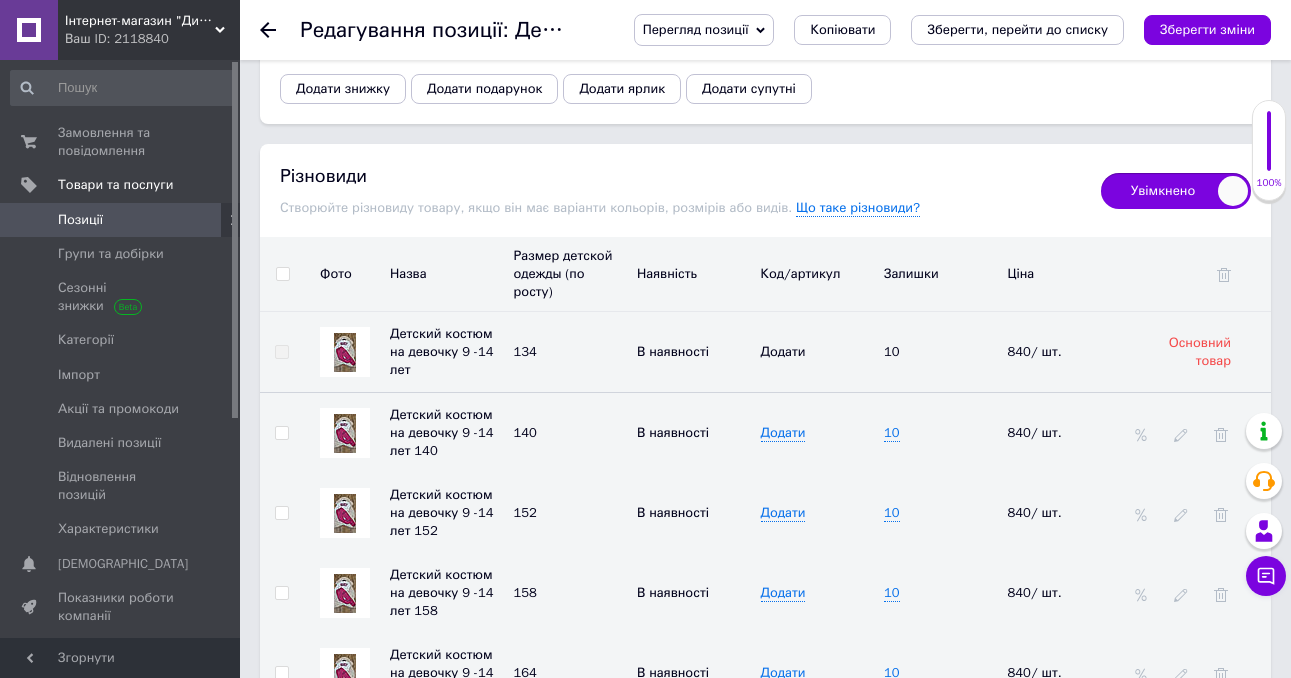 scroll, scrollTop: 3342, scrollLeft: 0, axis: vertical 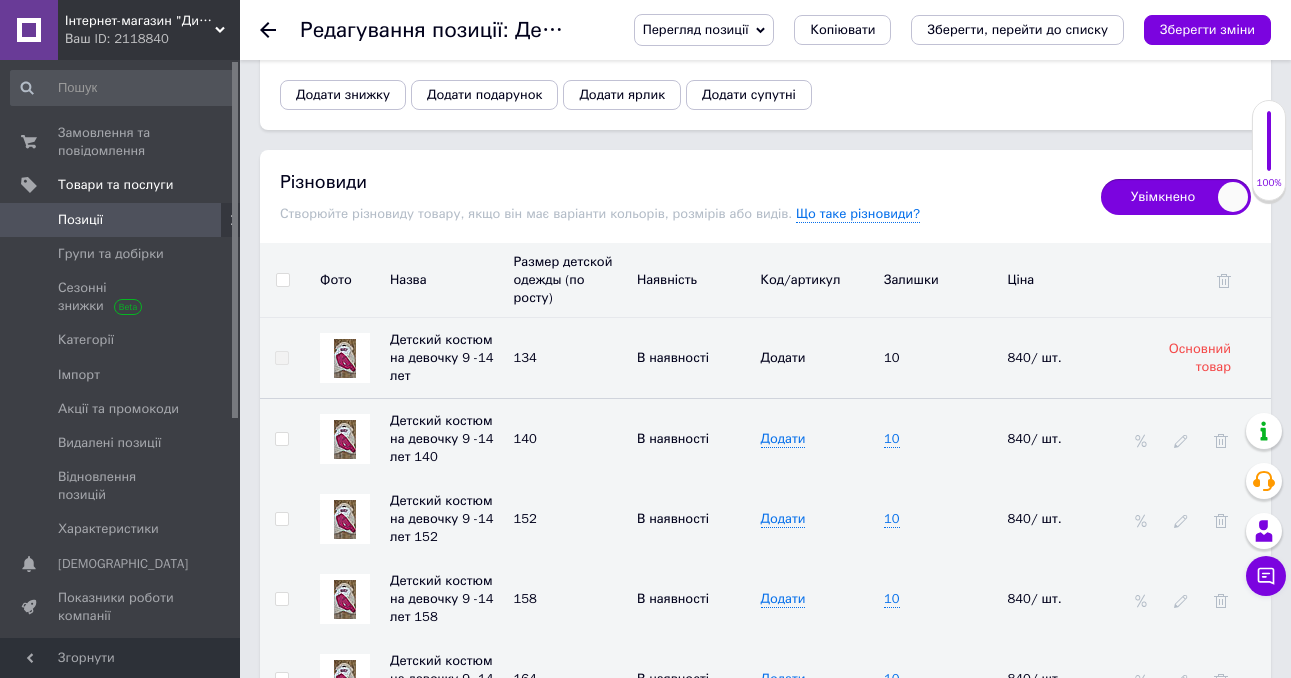click on "Увімкнено" at bounding box center (1176, 197) 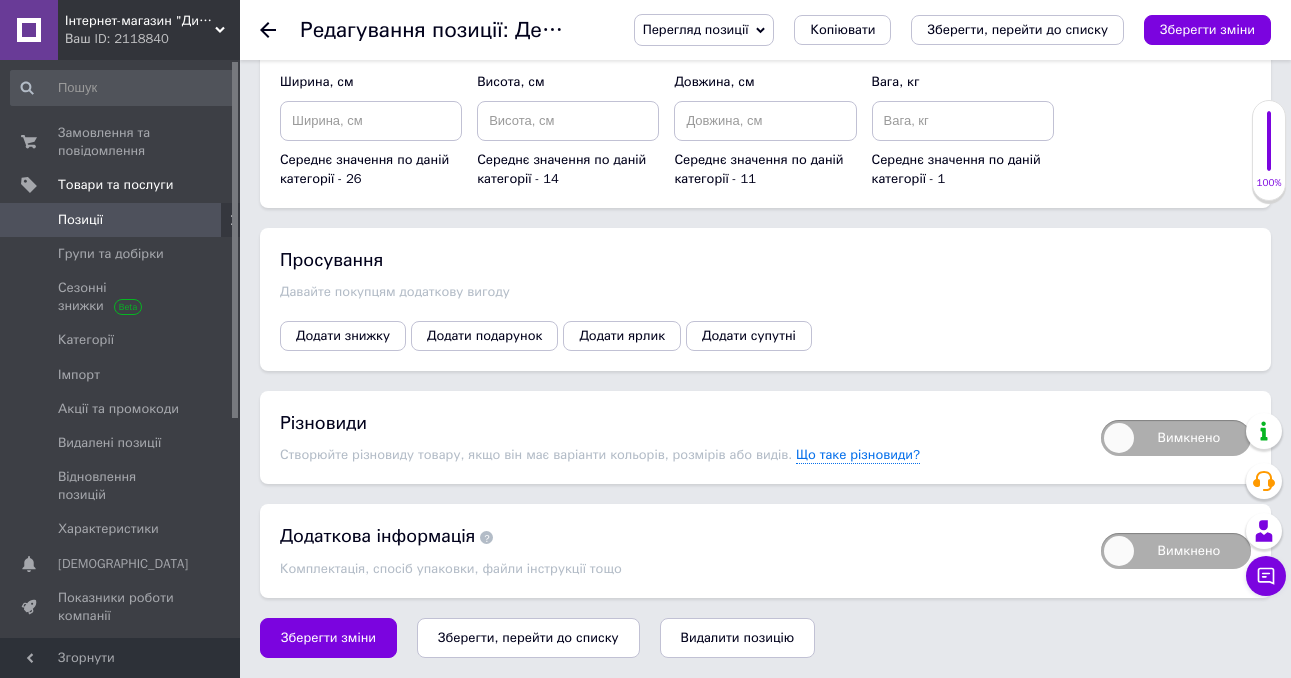 scroll, scrollTop: 3095, scrollLeft: 0, axis: vertical 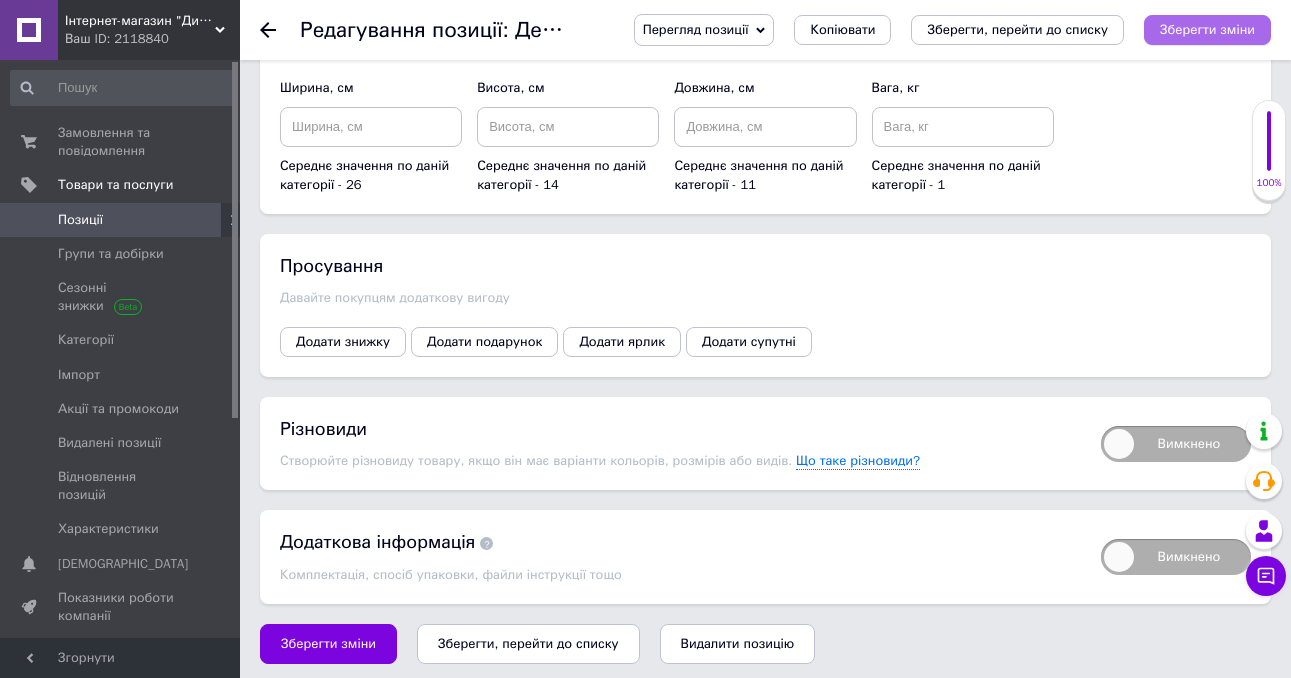 click on "Зберегти зміни" at bounding box center [1207, 29] 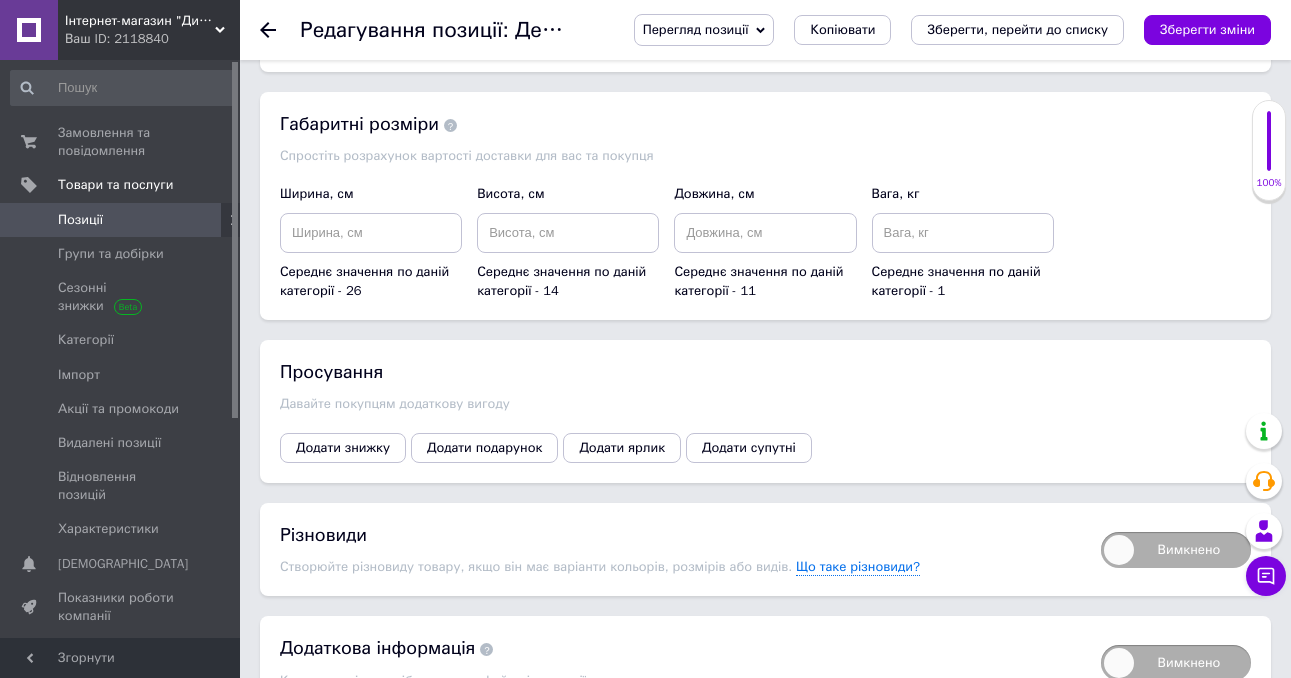 scroll, scrollTop: 3095, scrollLeft: 0, axis: vertical 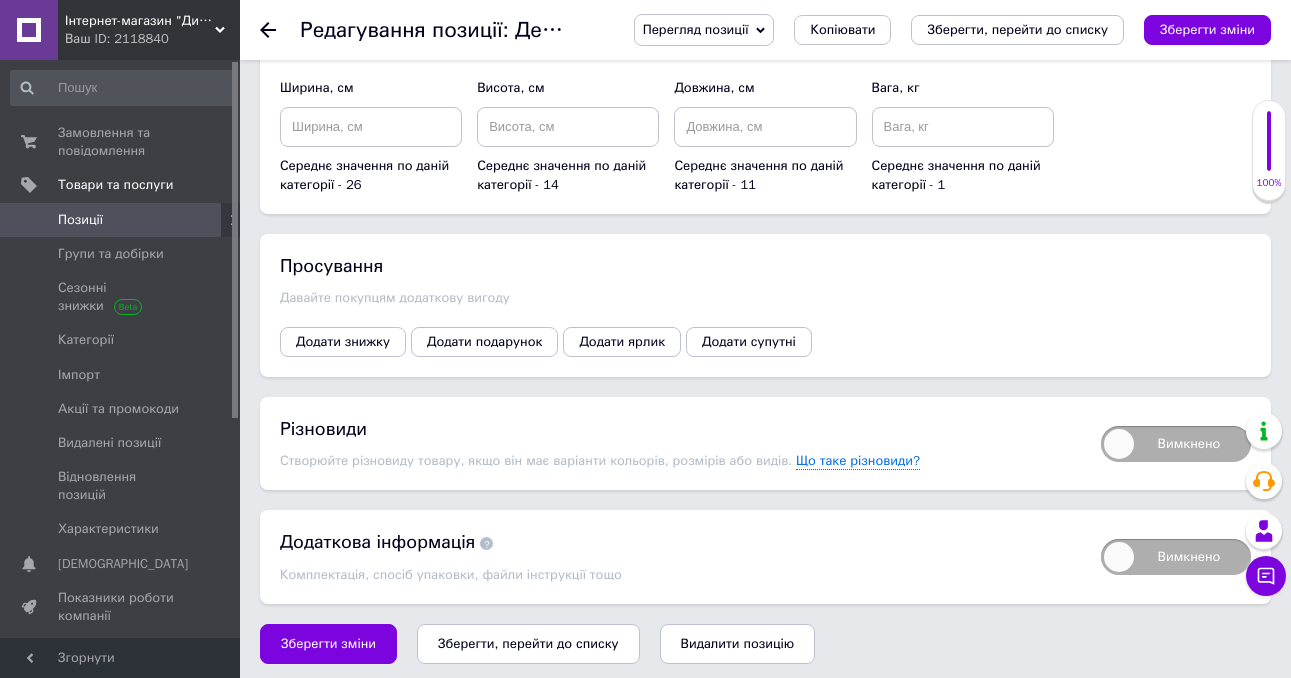 click on "Вимкнено" at bounding box center (1176, 444) 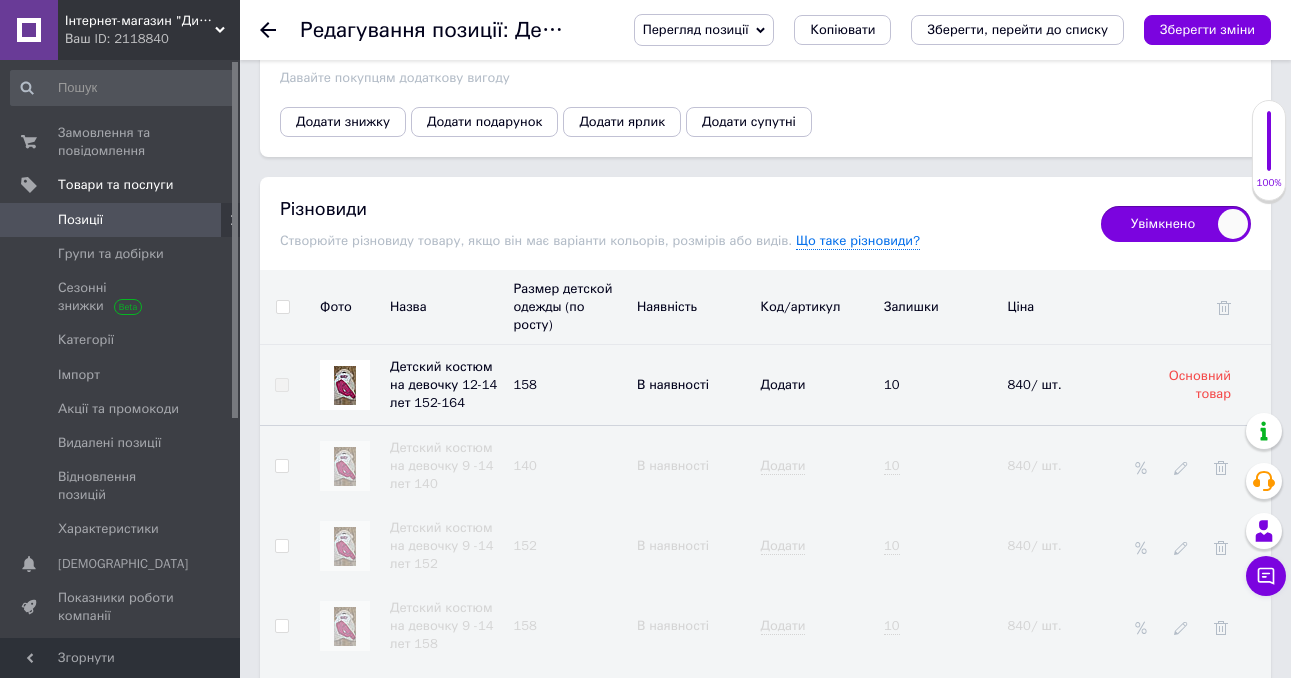 scroll, scrollTop: 3467, scrollLeft: 0, axis: vertical 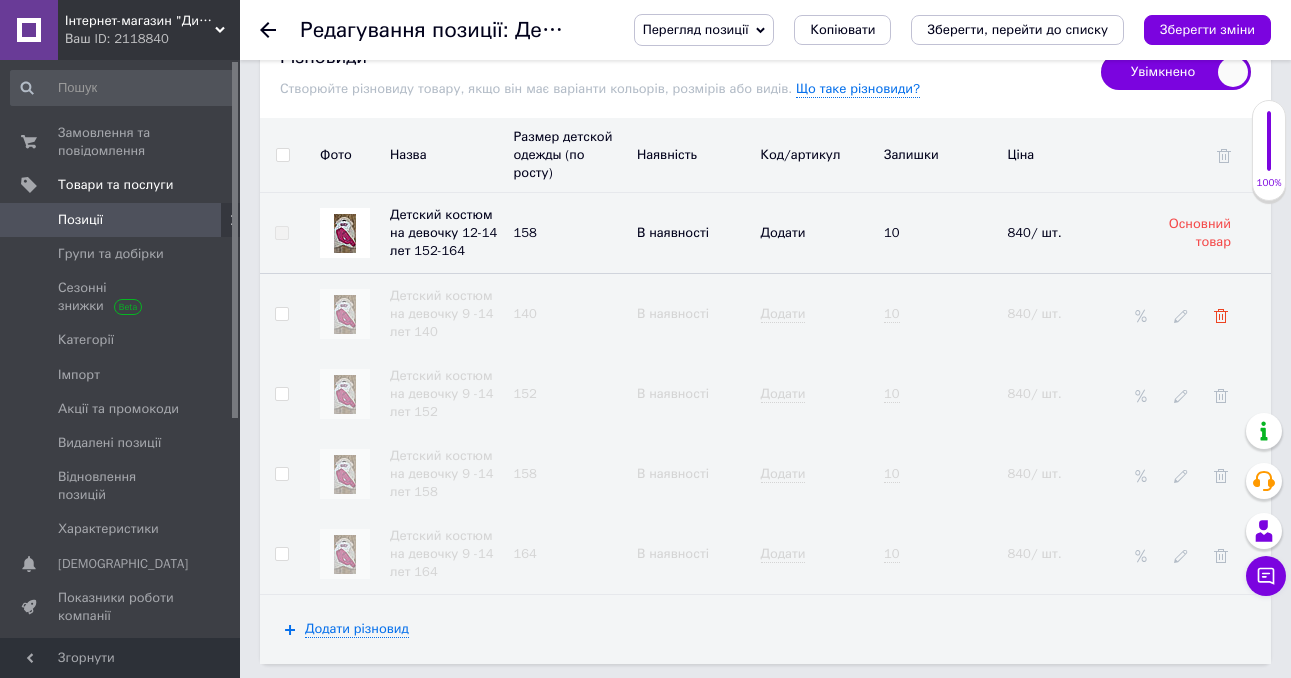 click 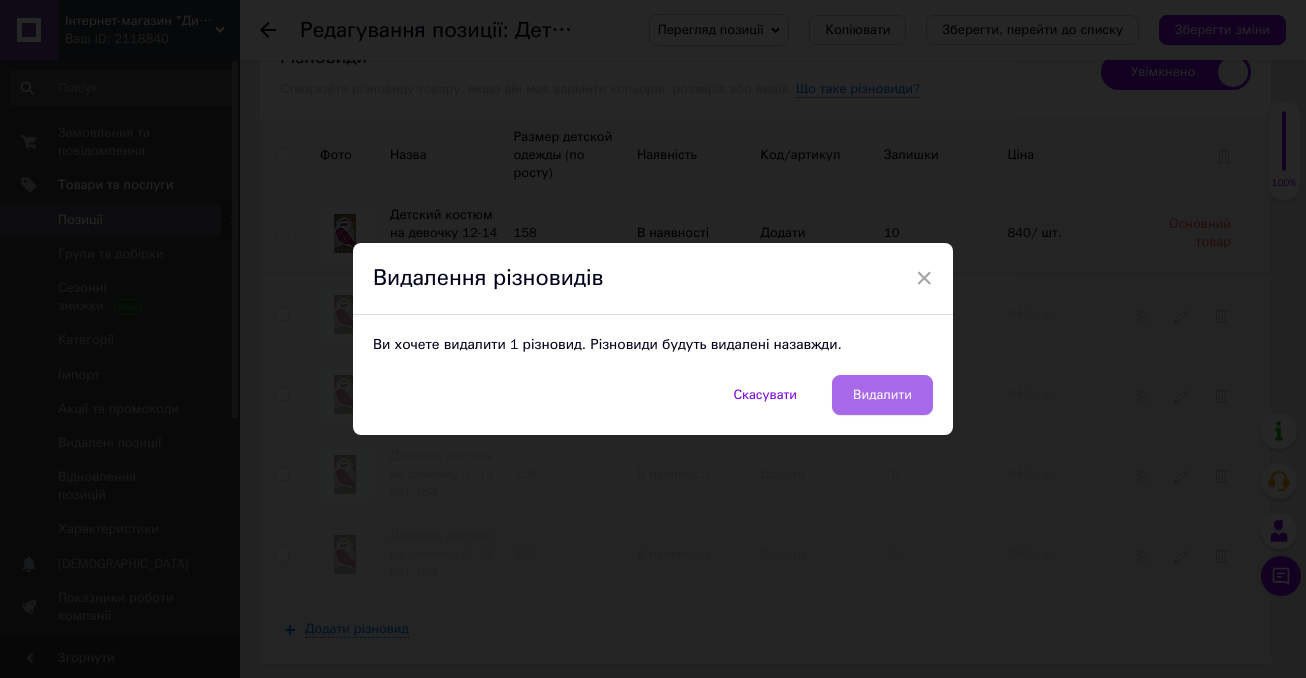 click on "Видалити" at bounding box center (882, 395) 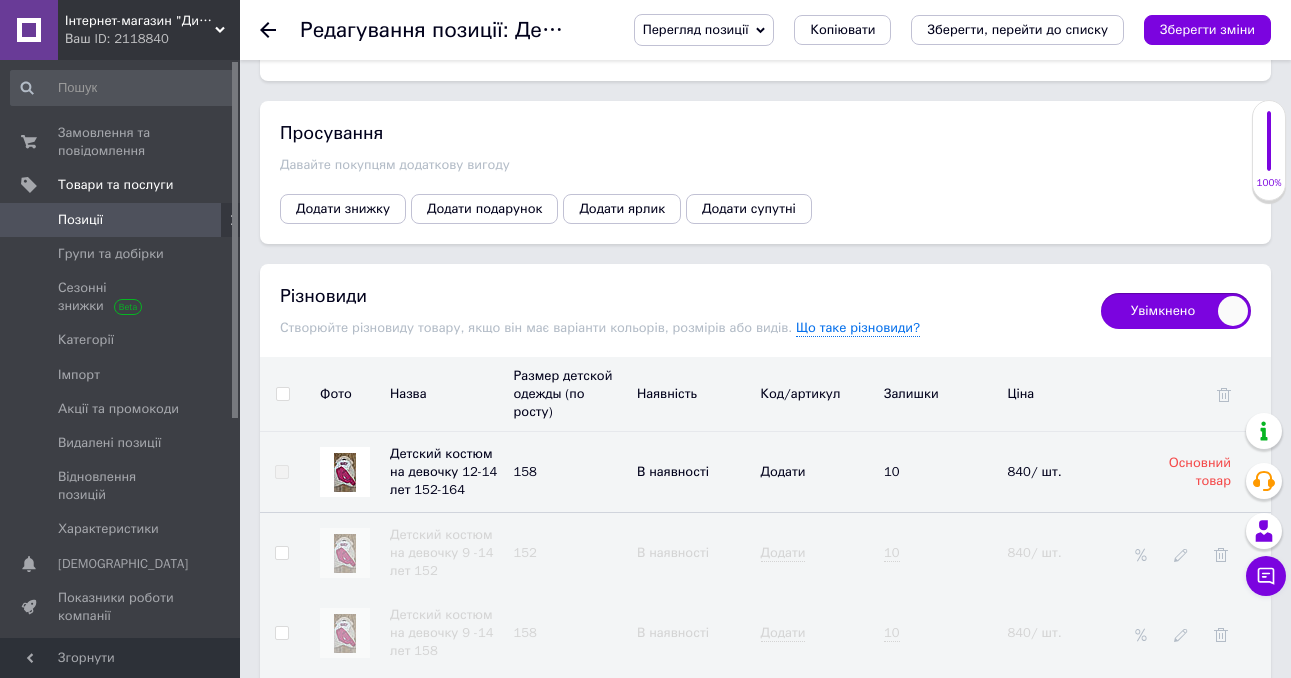 click on "Увімкнено" at bounding box center (1176, 311) 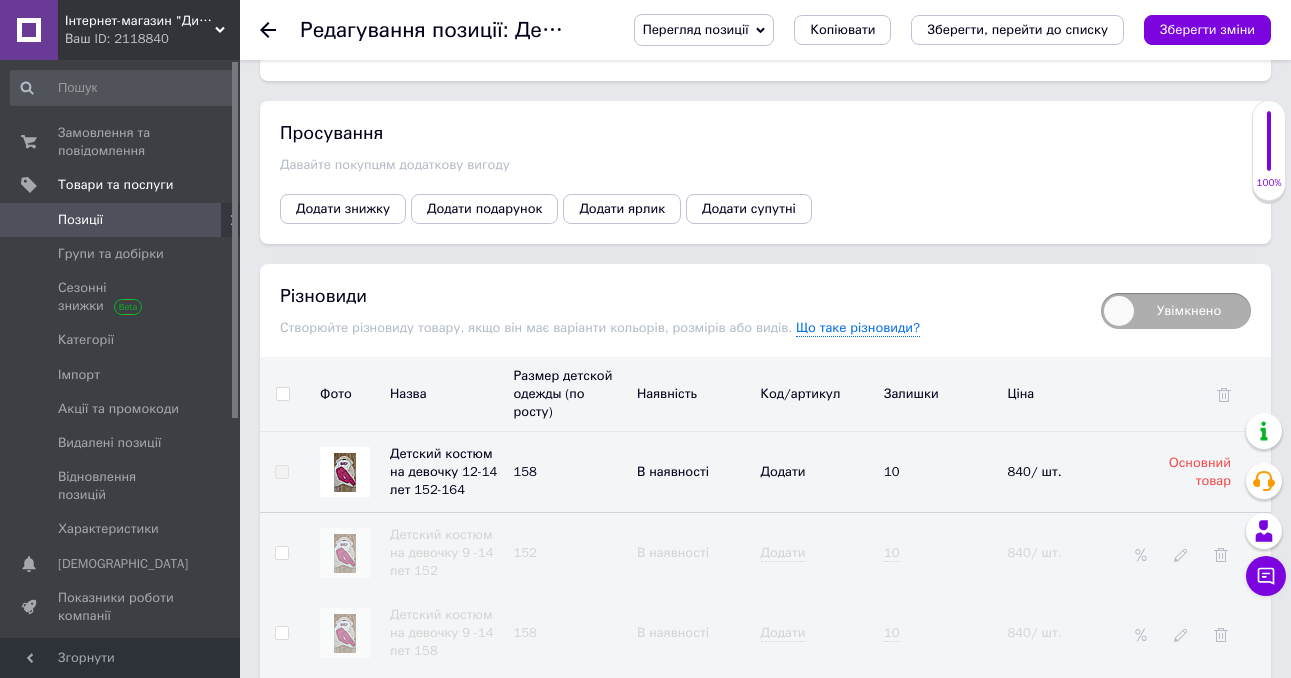 checkbox on "false" 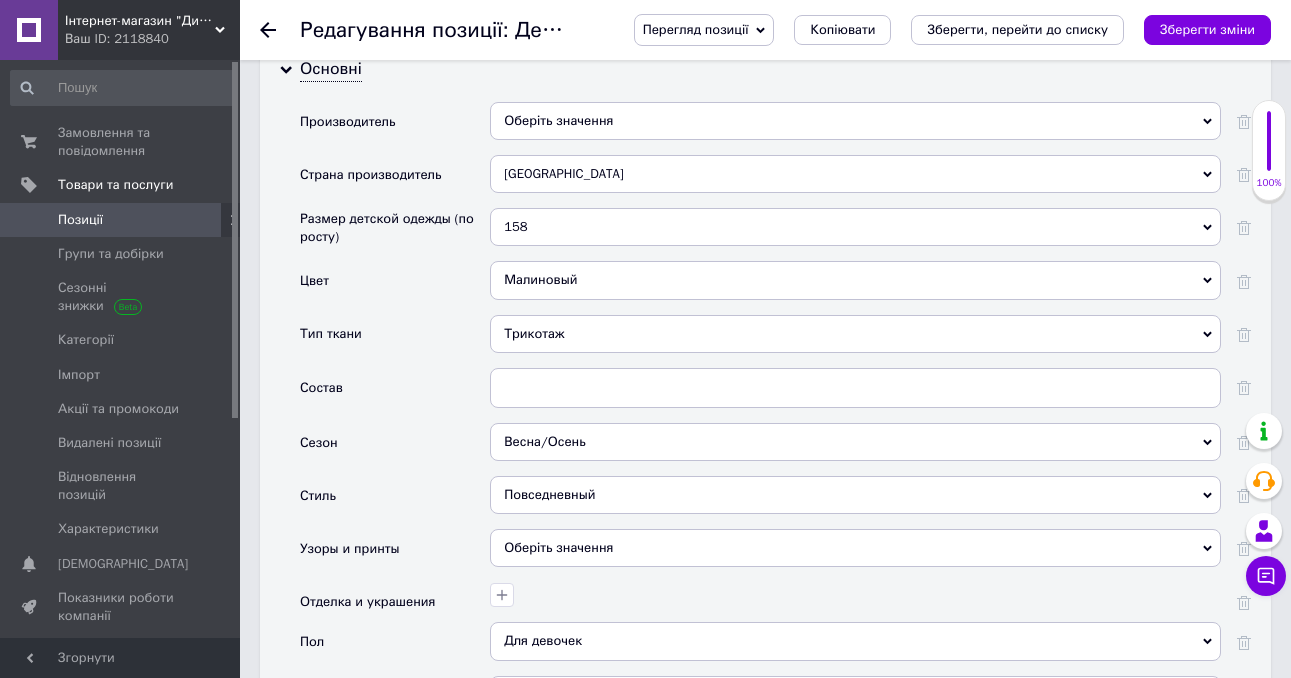 scroll, scrollTop: 1962, scrollLeft: 0, axis: vertical 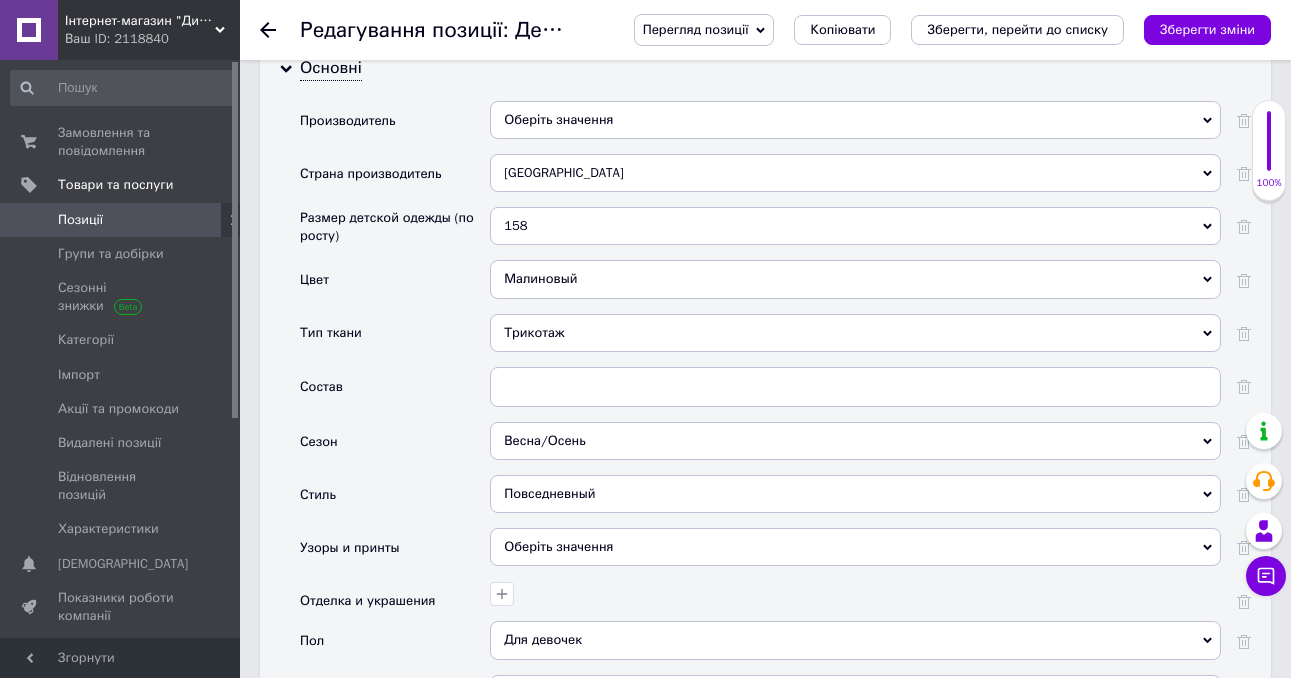 click on "158" at bounding box center (855, 226) 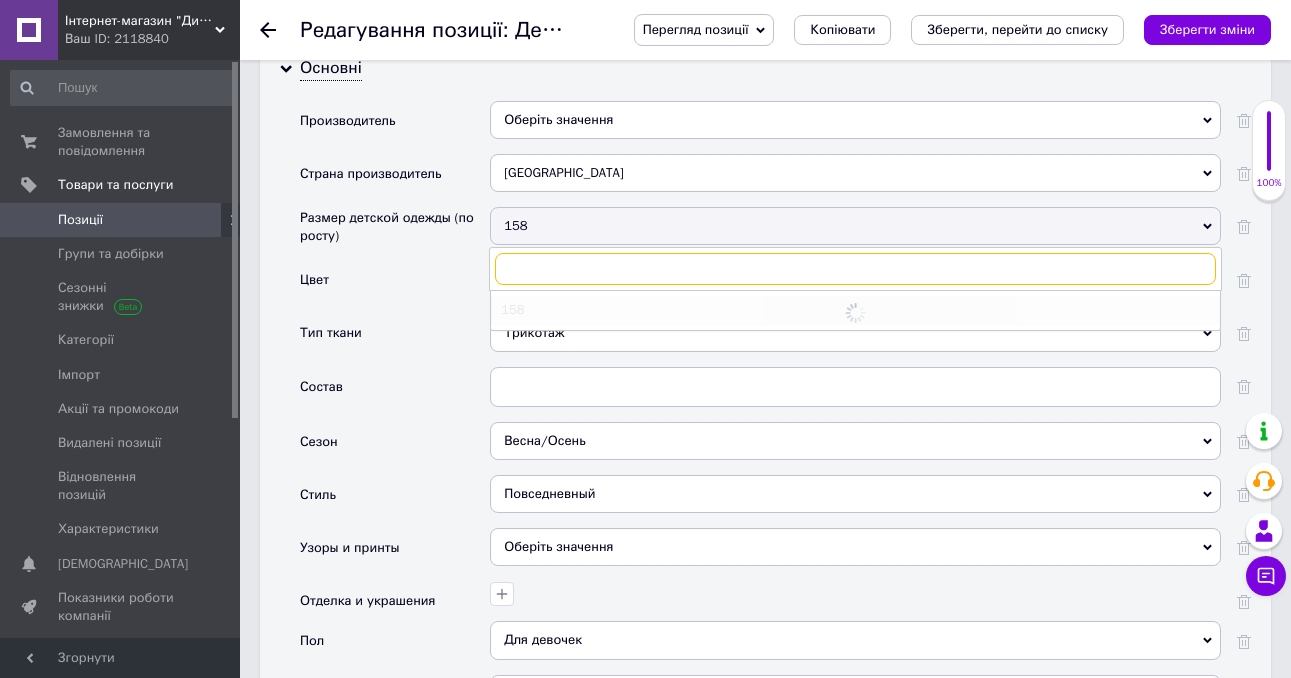 scroll, scrollTop: 0, scrollLeft: 0, axis: both 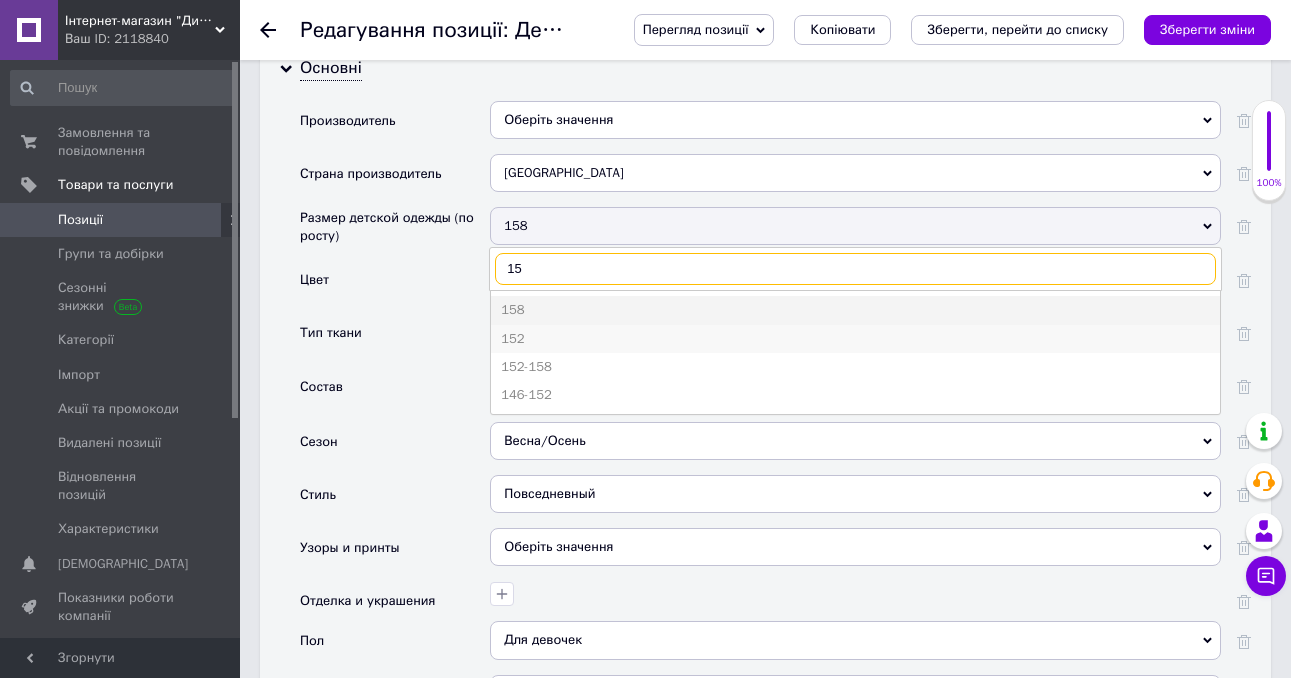 type on "15" 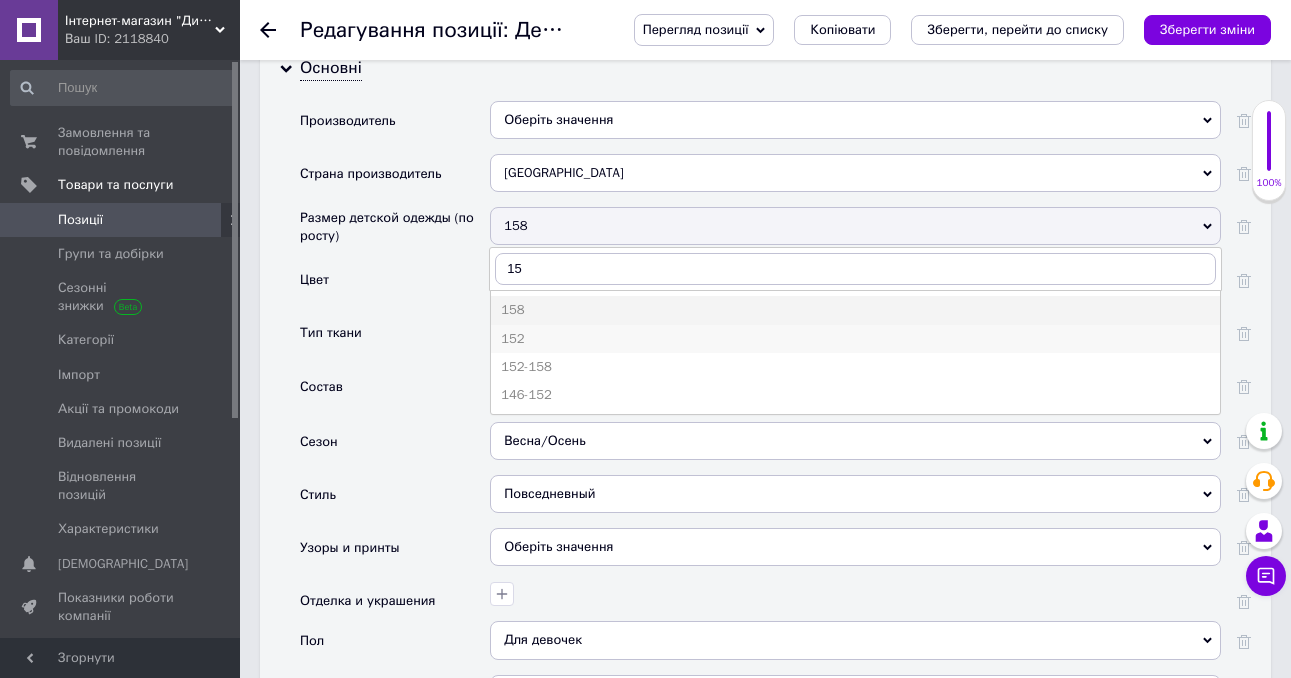 click on "152" at bounding box center [855, 339] 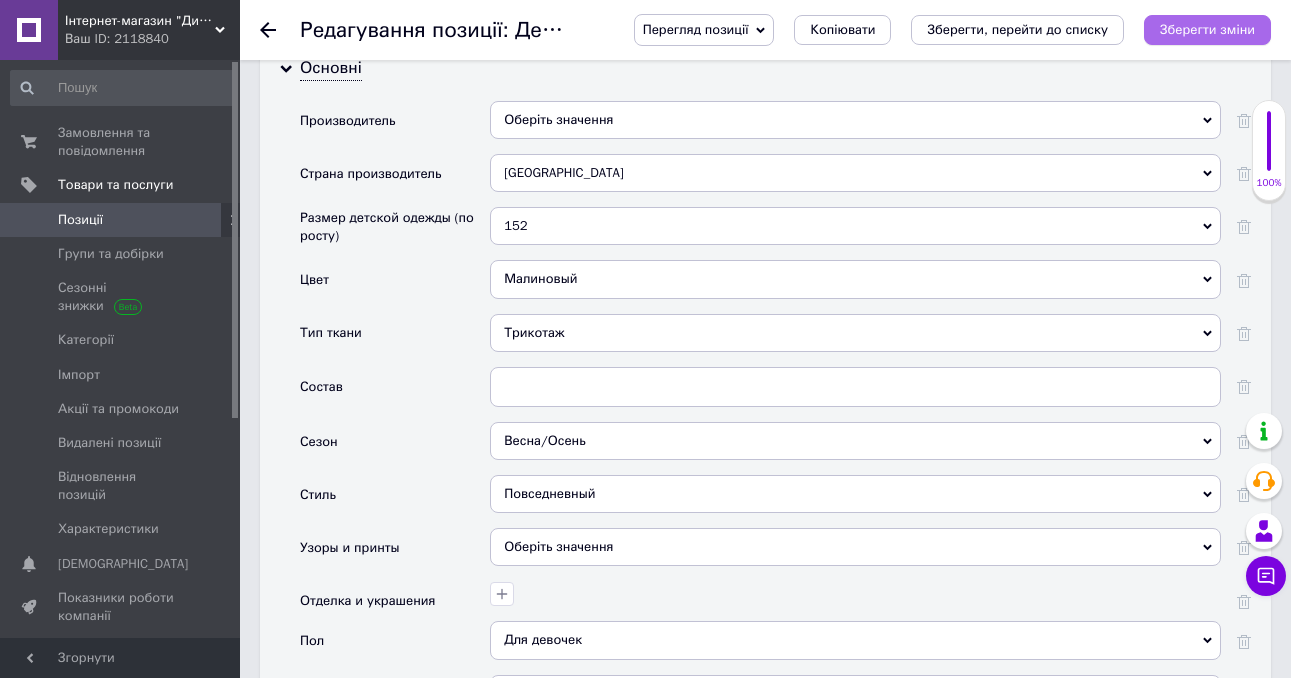 click on "Зберегти зміни" at bounding box center (1207, 30) 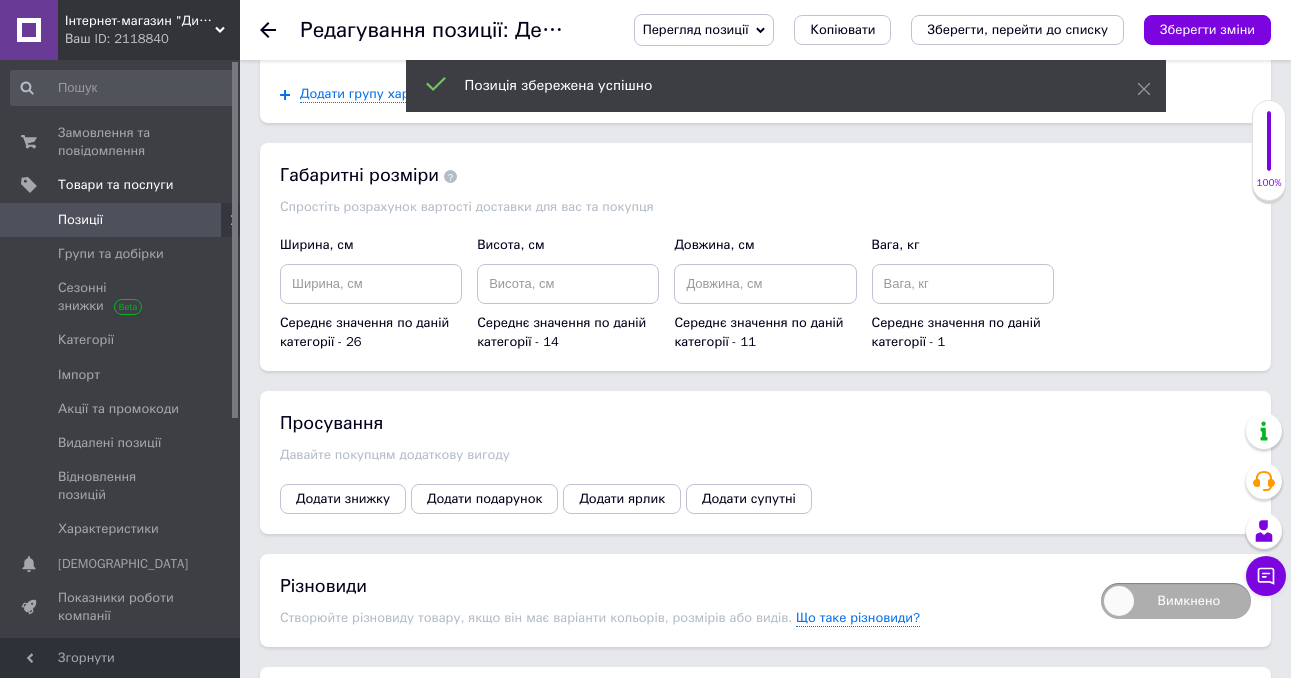 scroll, scrollTop: 3095, scrollLeft: 0, axis: vertical 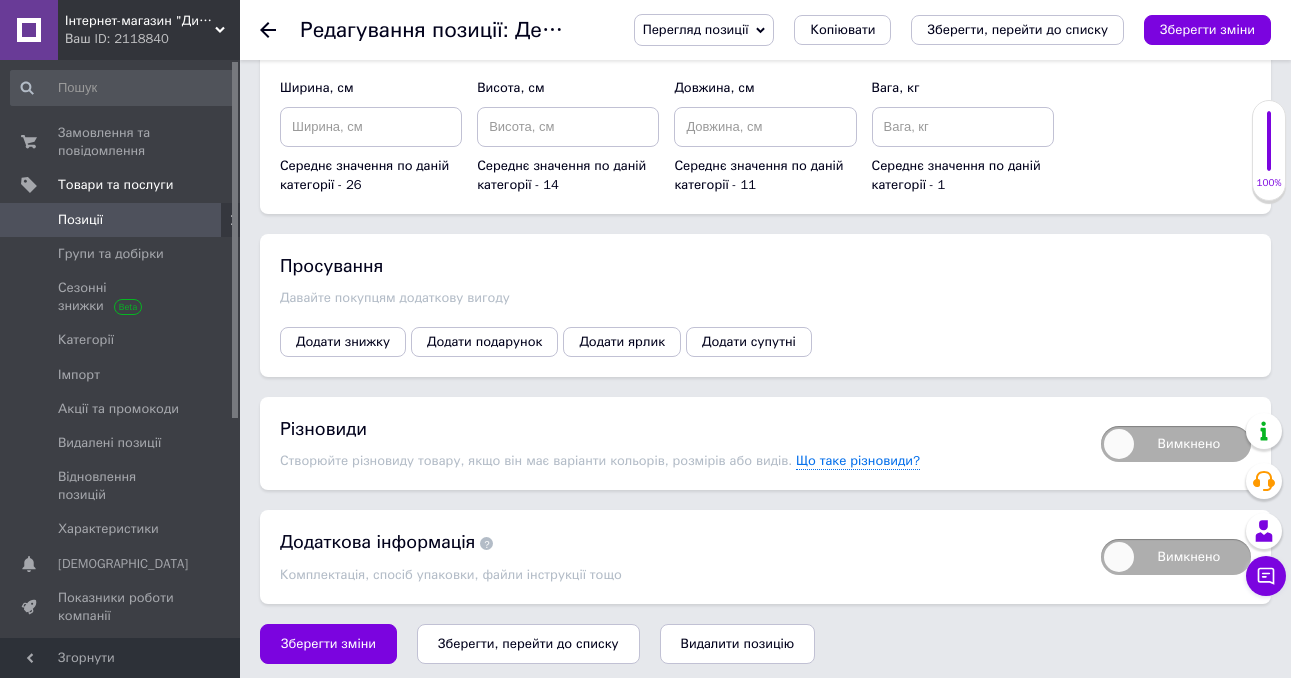 click on "Вимкнено" at bounding box center [1176, 444] 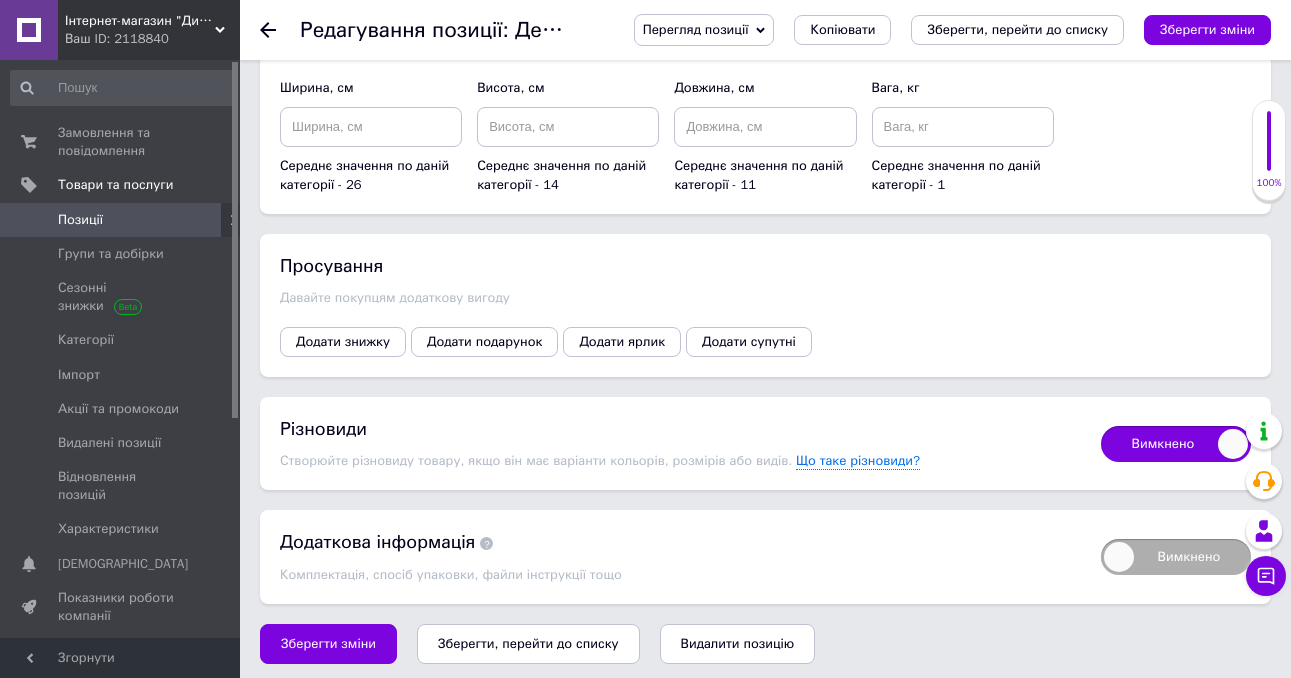 checkbox on "true" 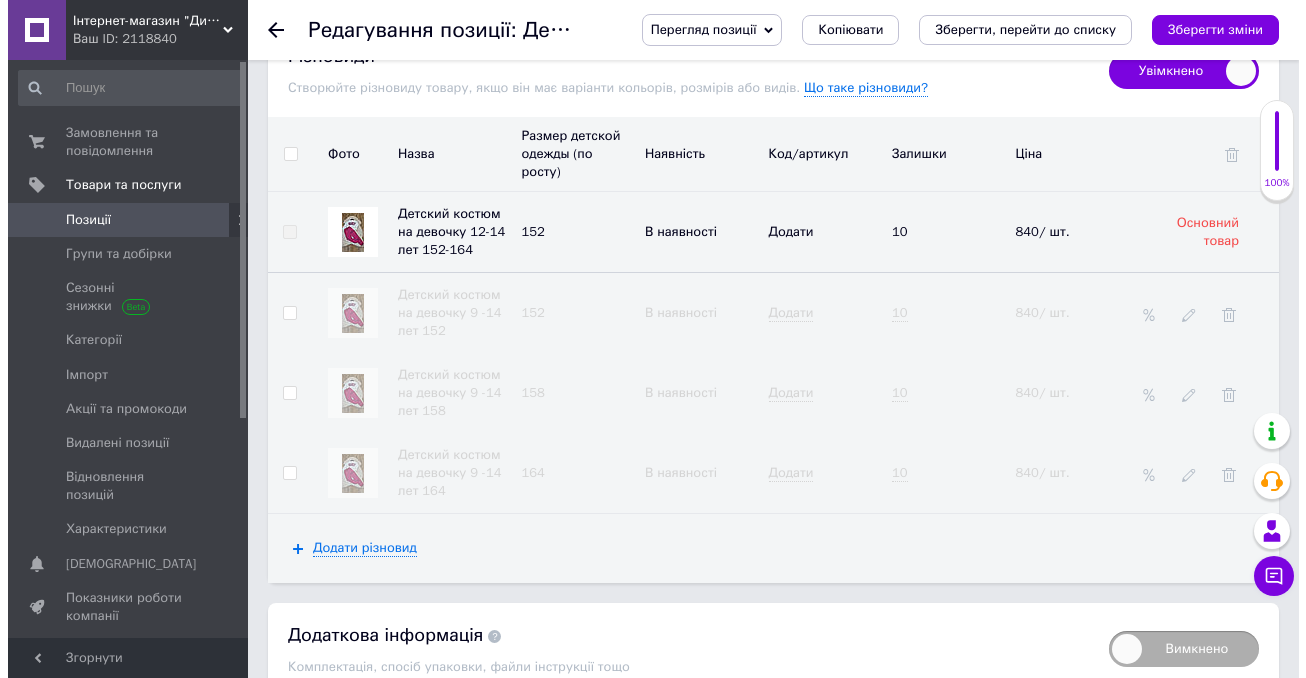 scroll, scrollTop: 3529, scrollLeft: 0, axis: vertical 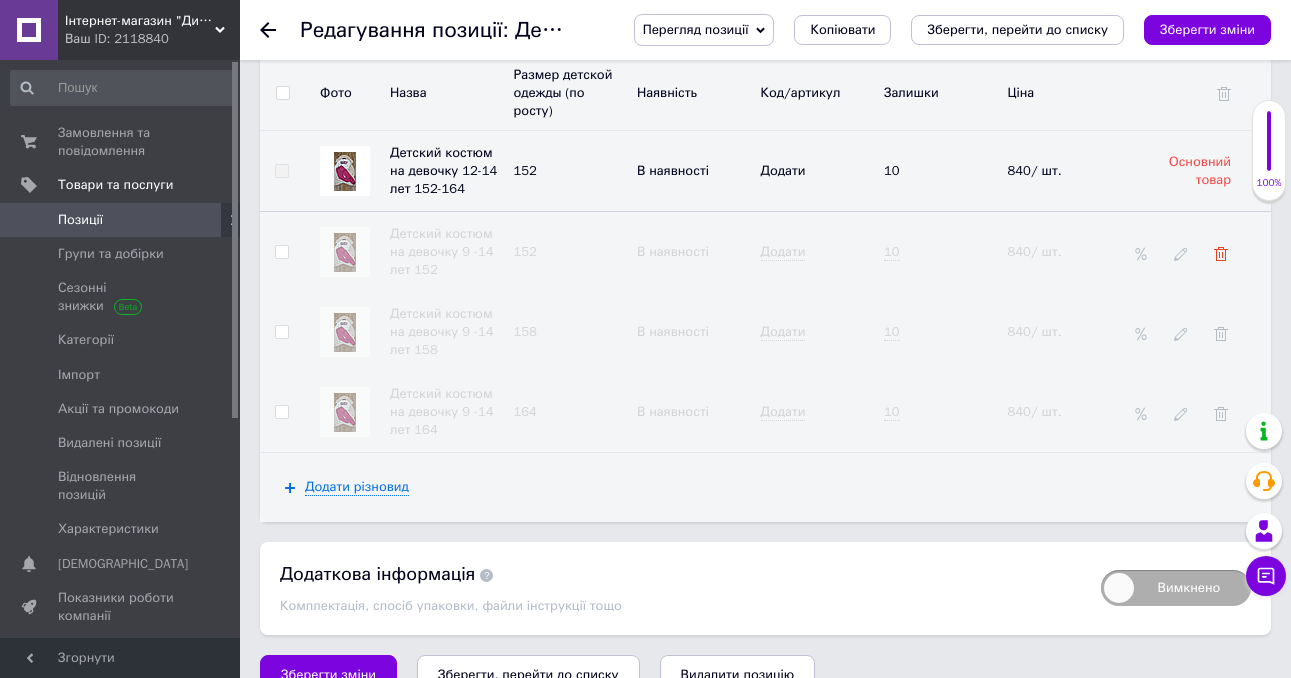 click 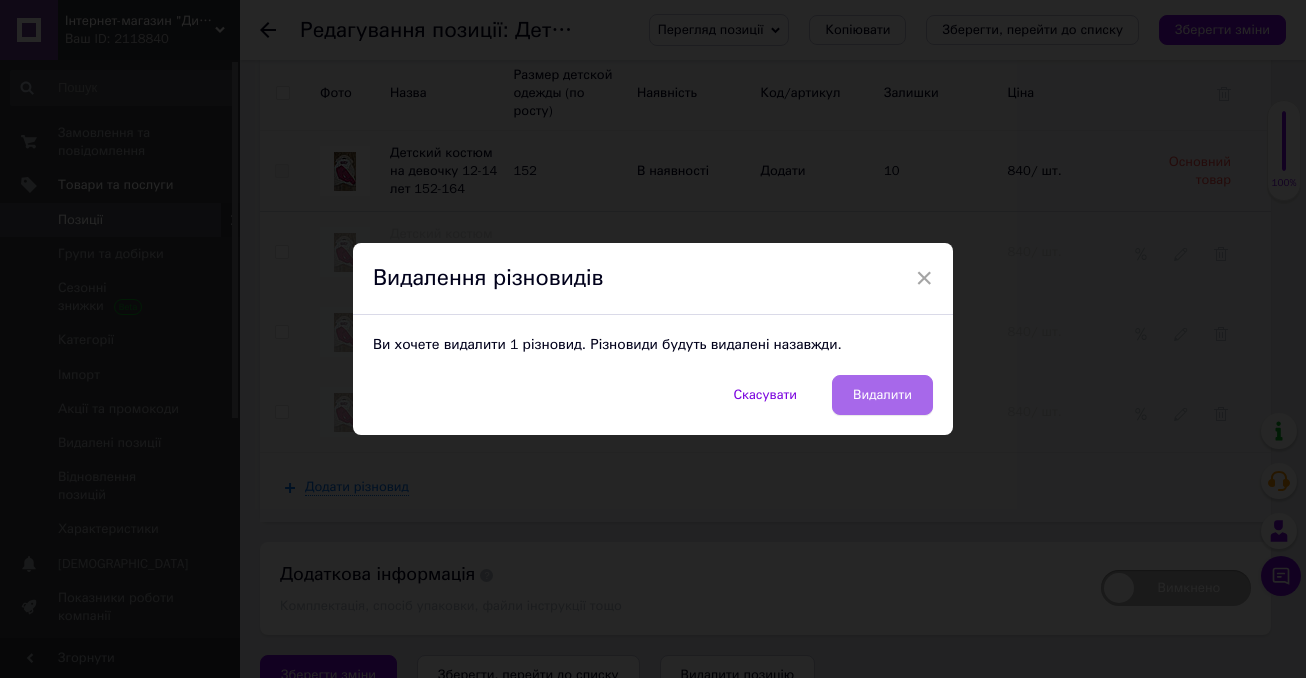 click on "Видалити" at bounding box center (882, 395) 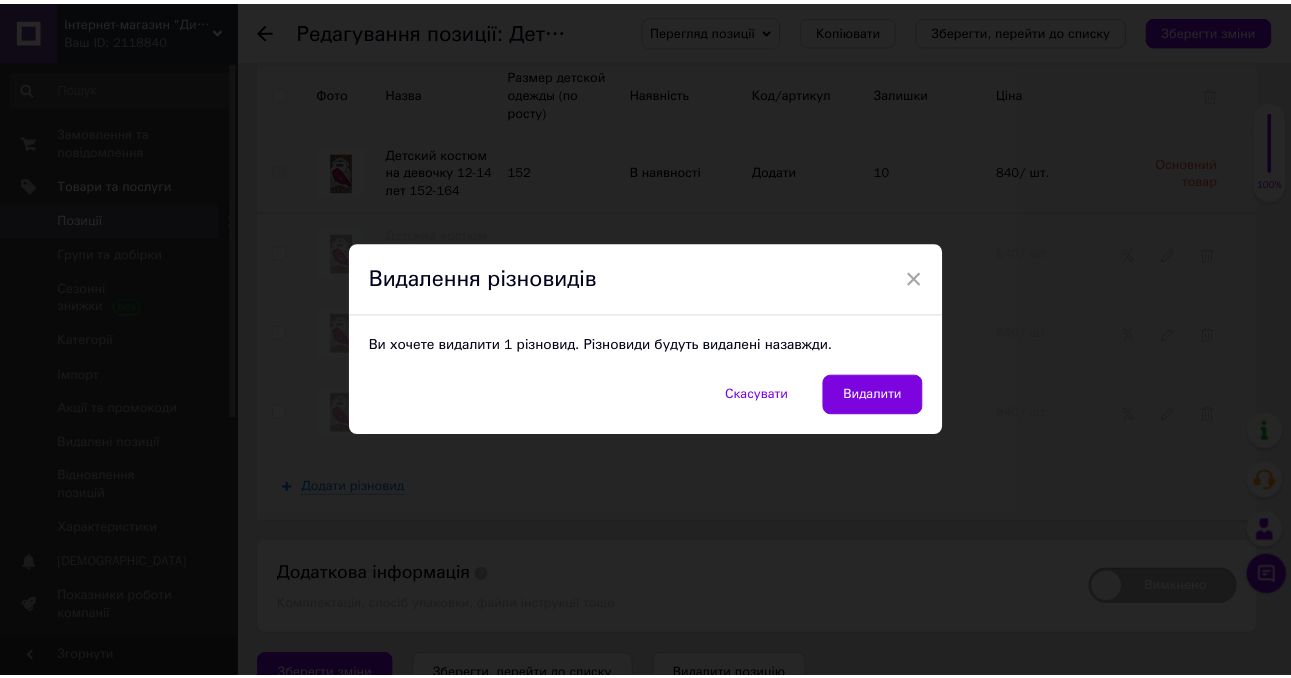scroll, scrollTop: 3474, scrollLeft: 0, axis: vertical 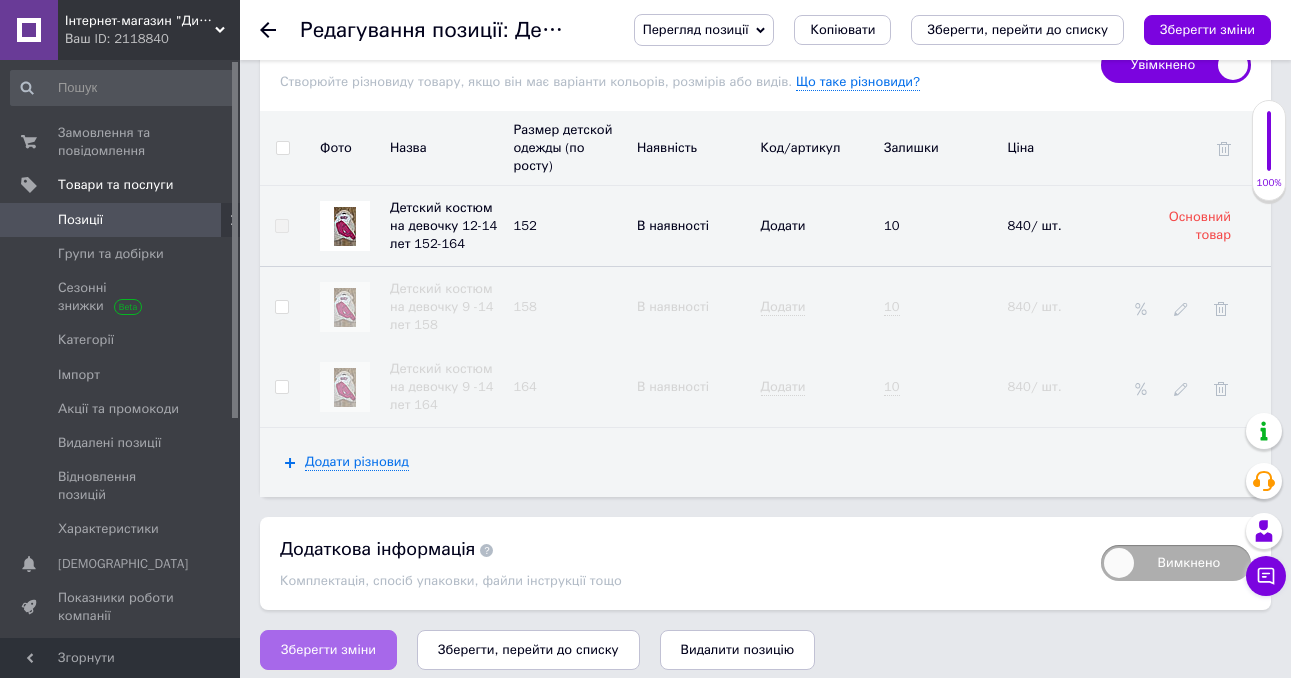 click on "Зберегти зміни" at bounding box center (328, 650) 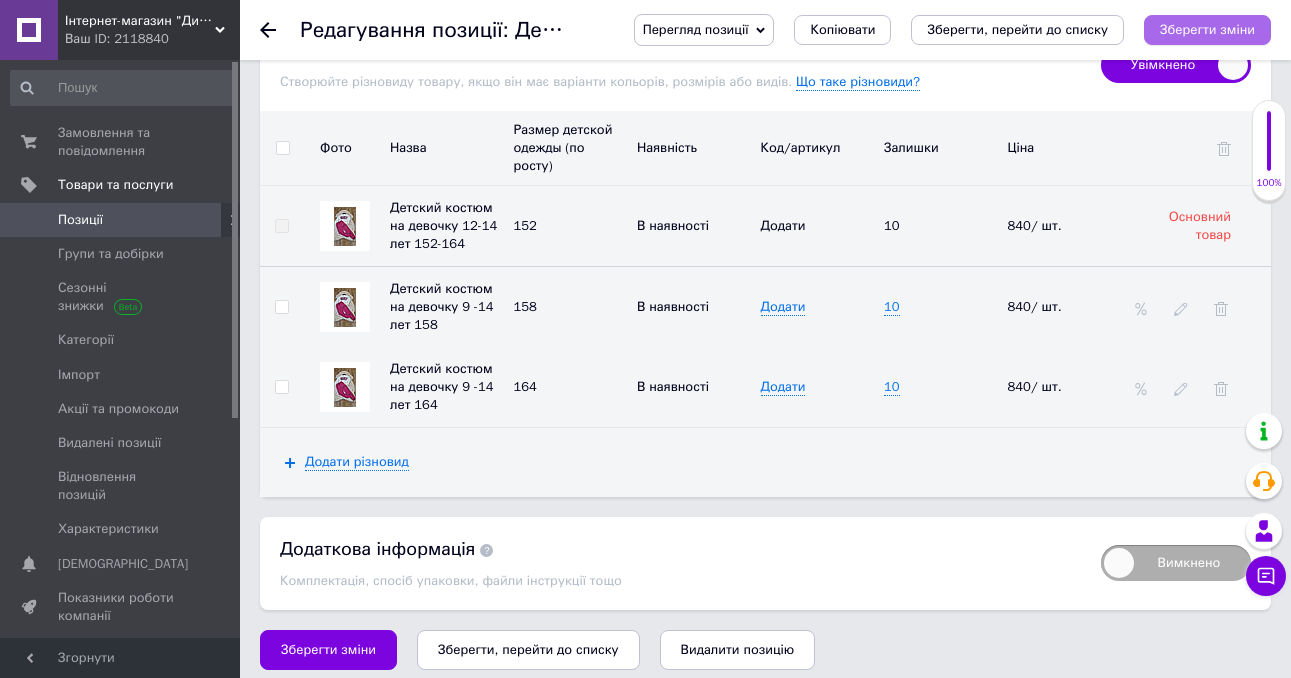 click on "Зберегти зміни" at bounding box center (1207, 29) 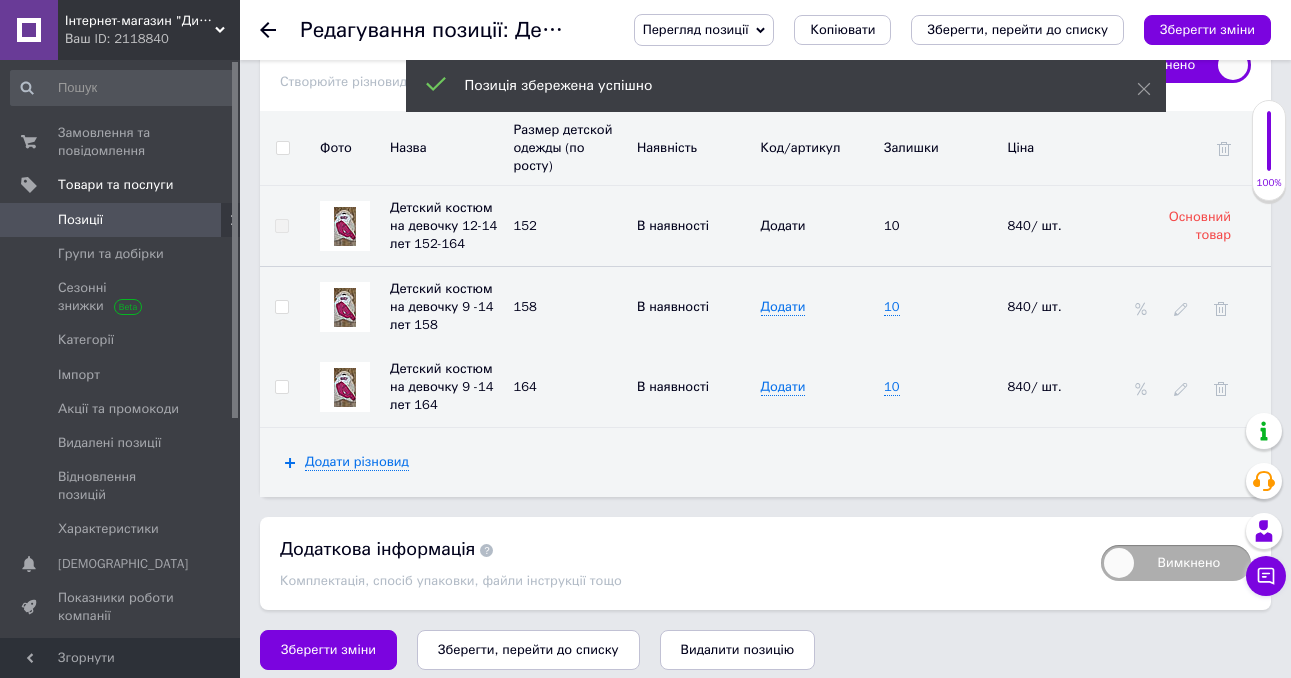 click 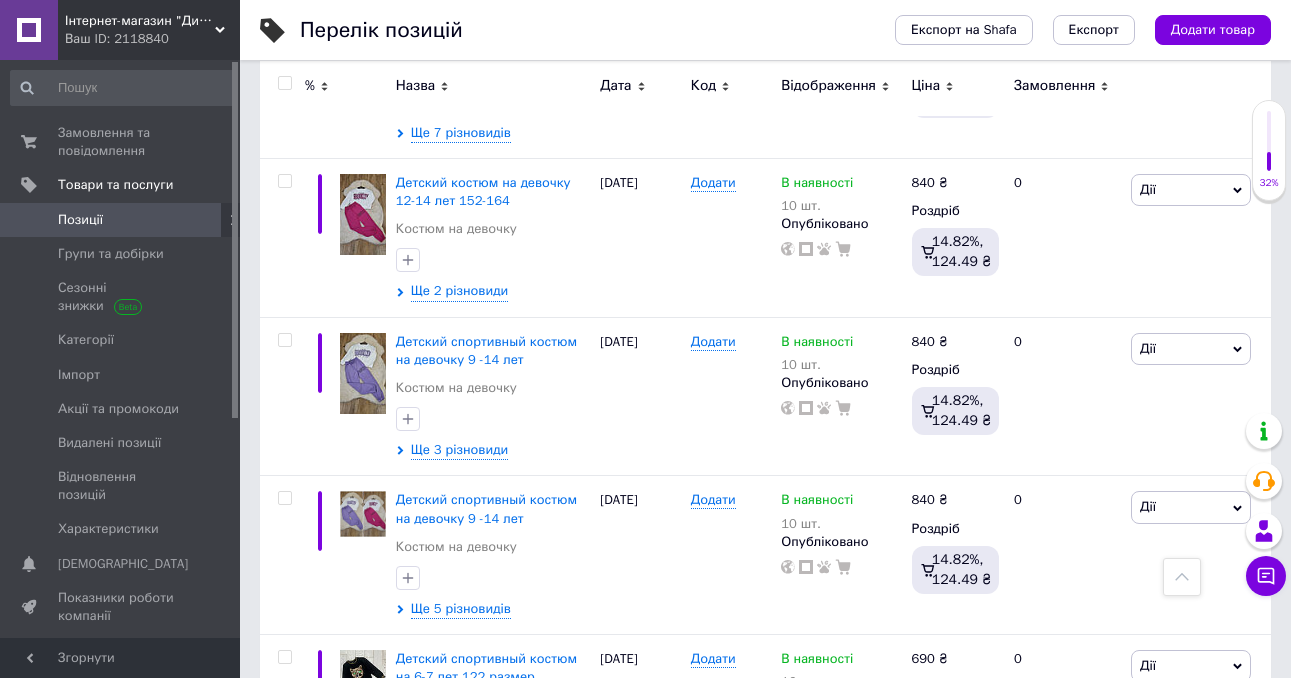 scroll, scrollTop: 2053, scrollLeft: 0, axis: vertical 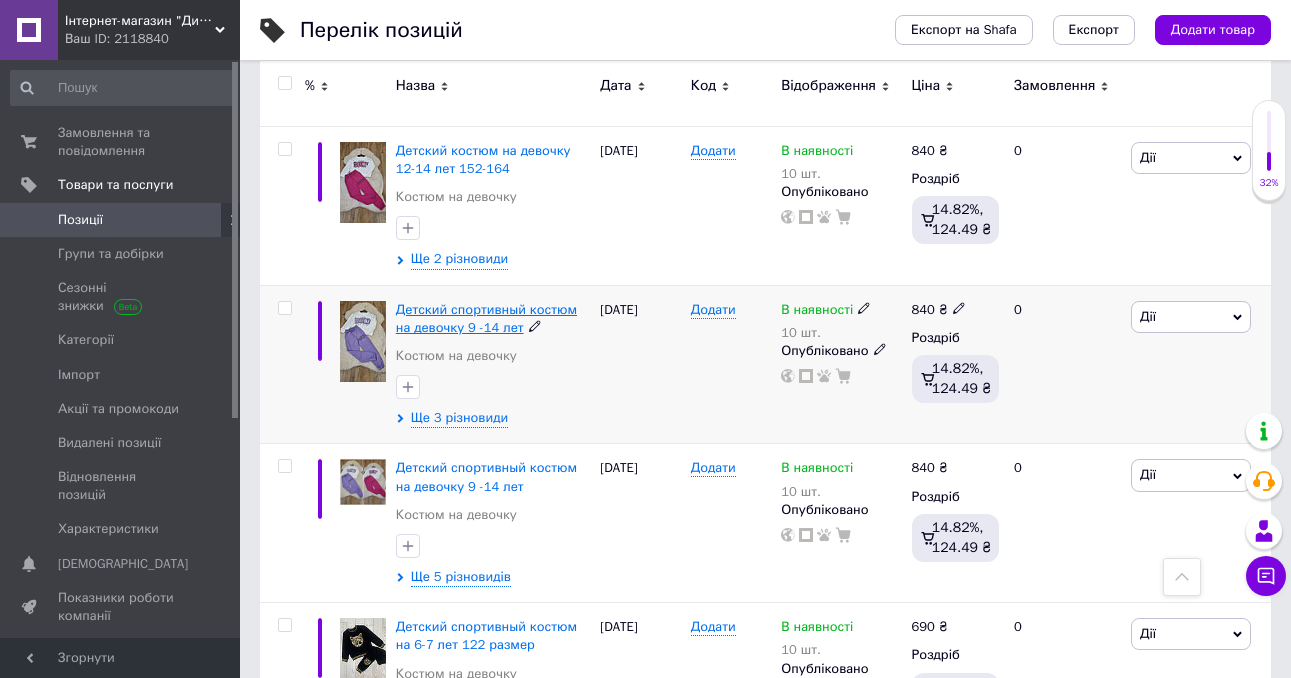 click on "Детский спортивный костюм на девочку 9 -14 лет" at bounding box center [486, 318] 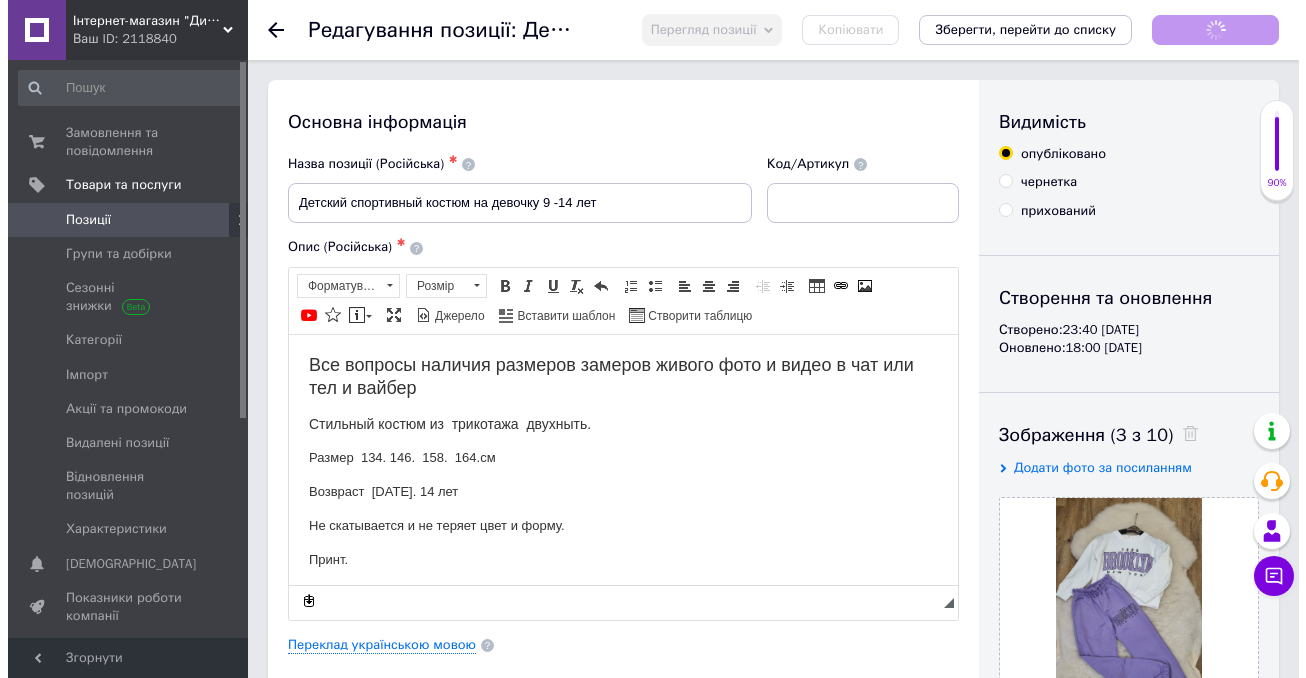 scroll, scrollTop: 0, scrollLeft: 0, axis: both 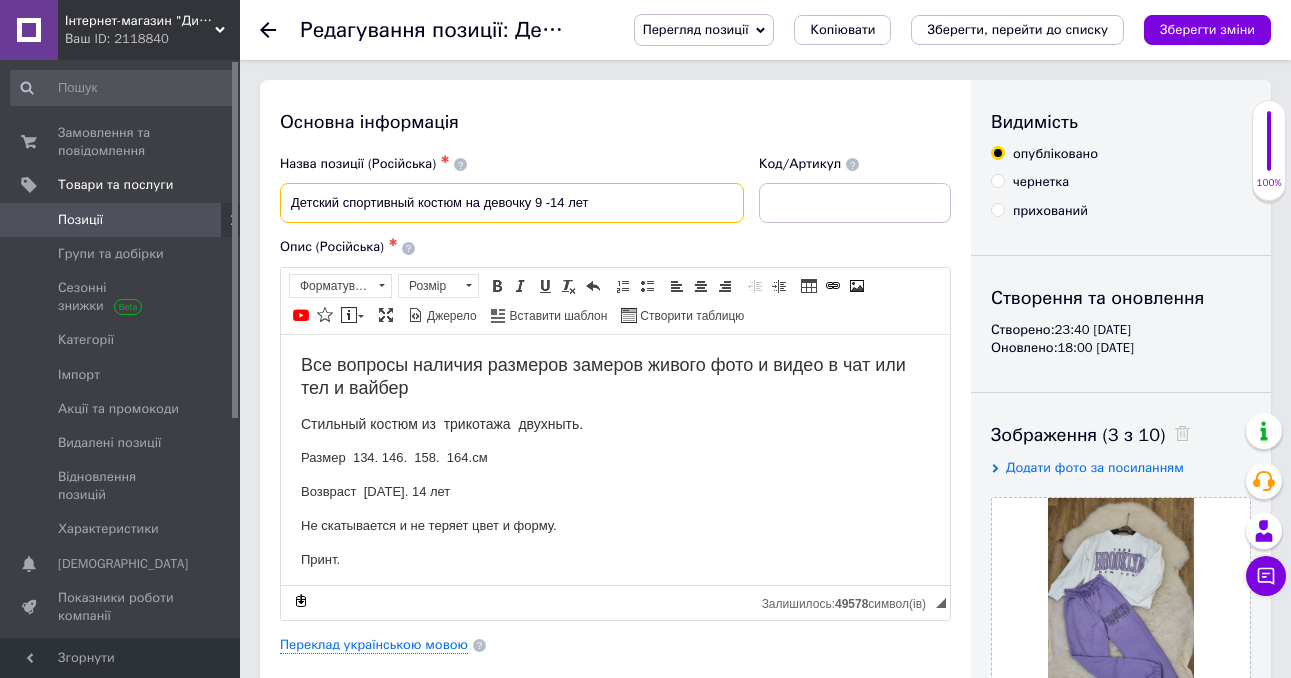 click on "Детский спортивный костюм на девочку 9 -14 лет" at bounding box center (512, 203) 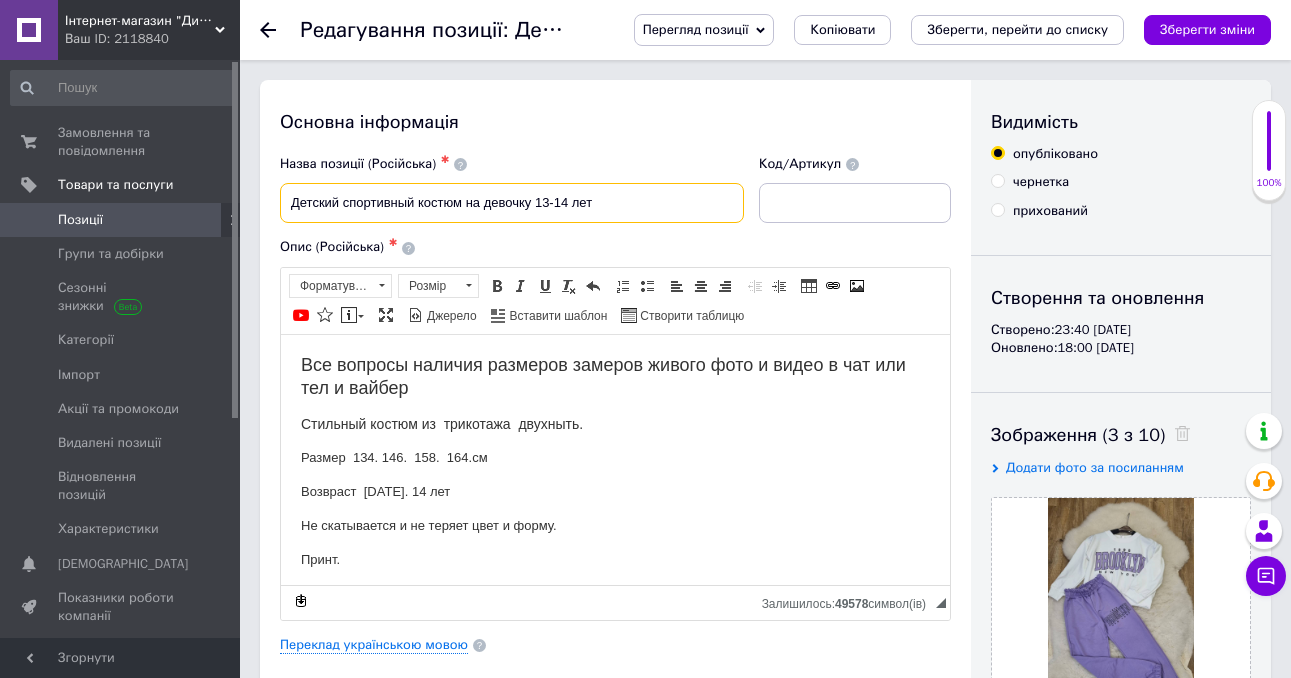 click on "Детский спортивный костюм на девочку 13-14 лет" at bounding box center [512, 203] 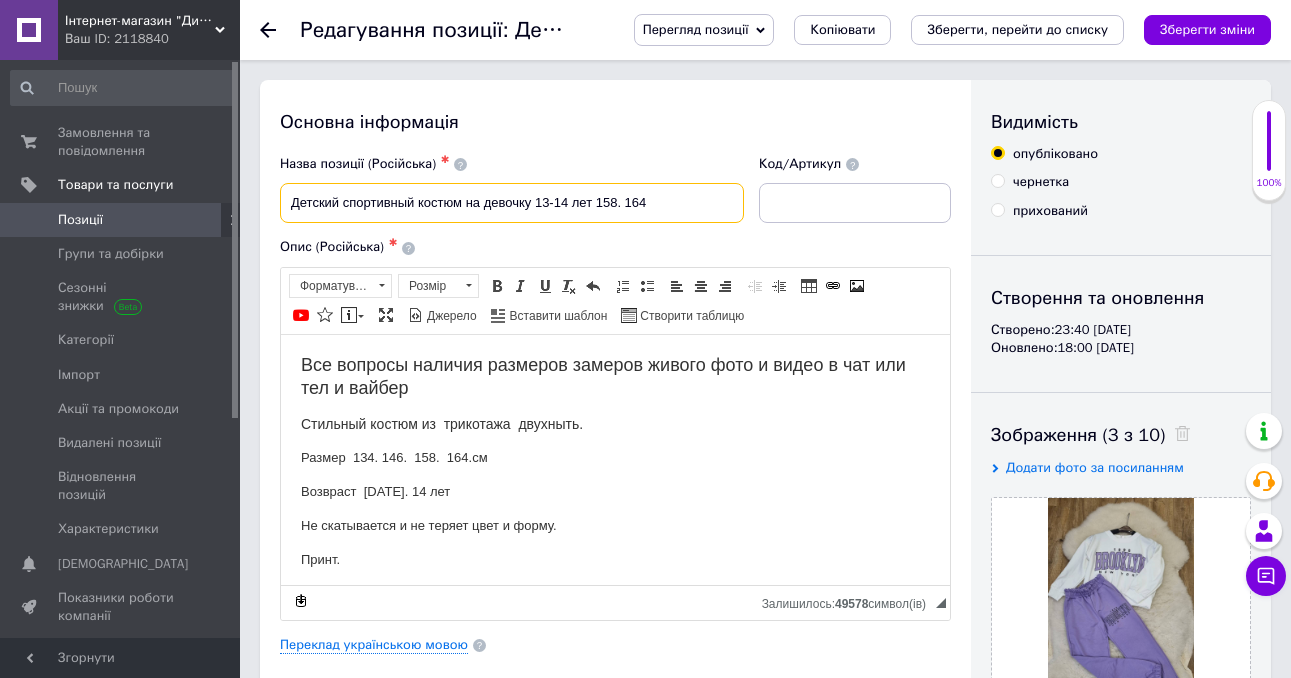 type on "Детский спортивный костюм на девочку 13-14 лет 158. 164" 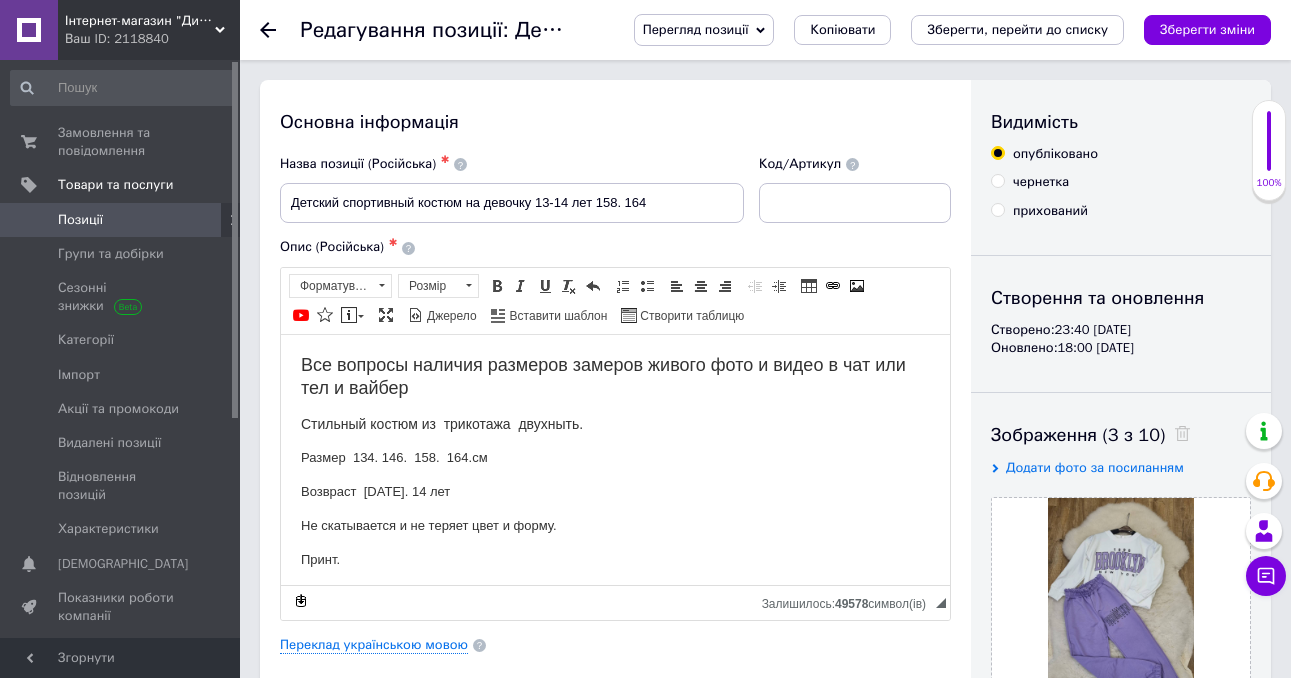 click on "Размер  134. 146.  158.  164.см" at bounding box center [615, 457] 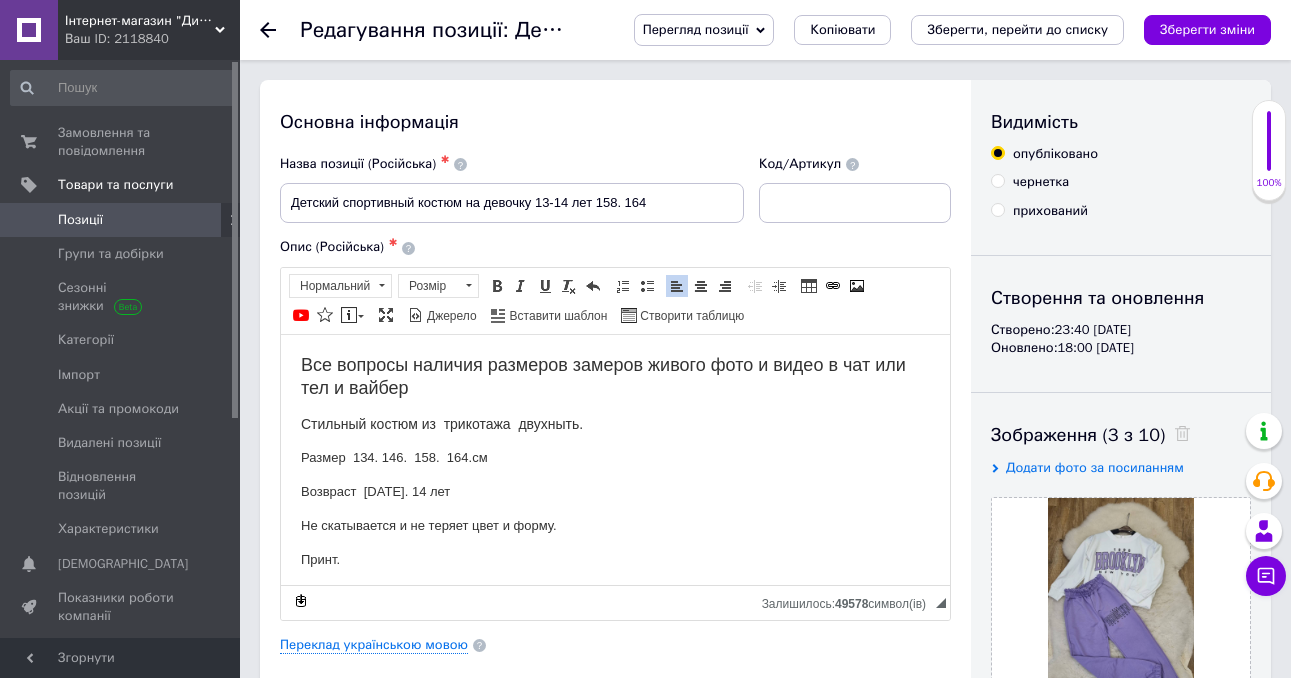 type 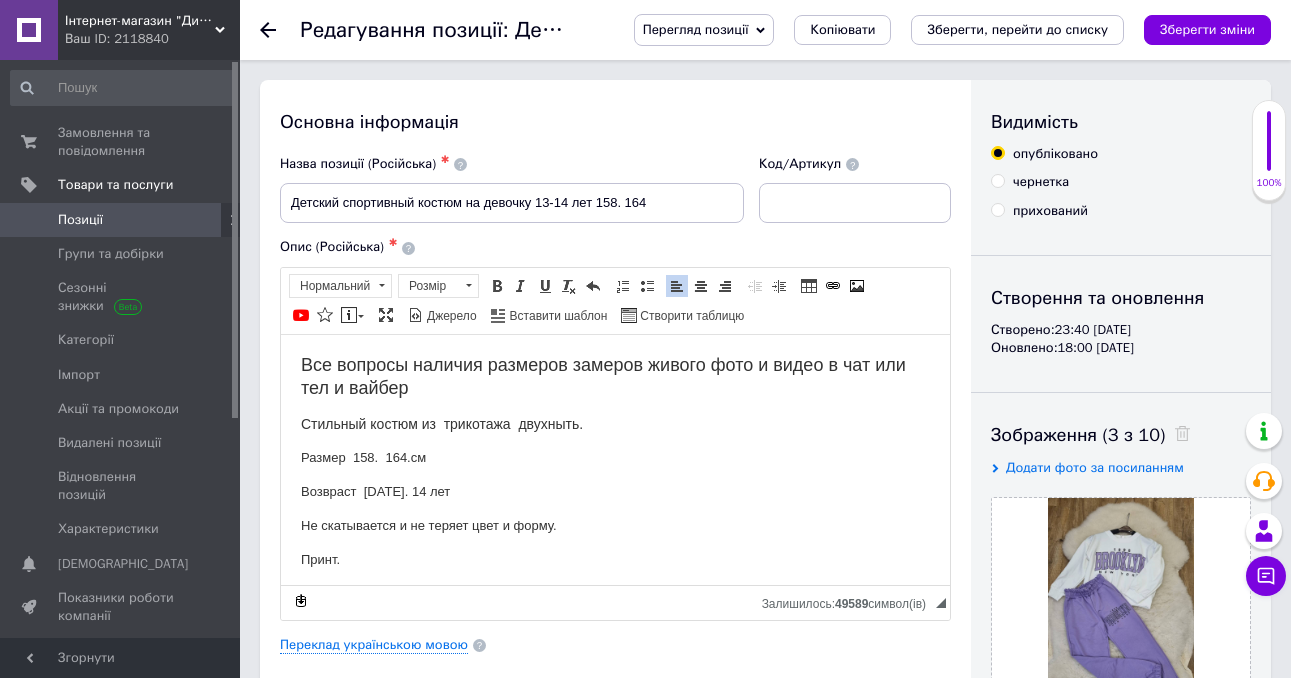 click on "Возвраст  [DATE]. 14 лет" at bounding box center (615, 491) 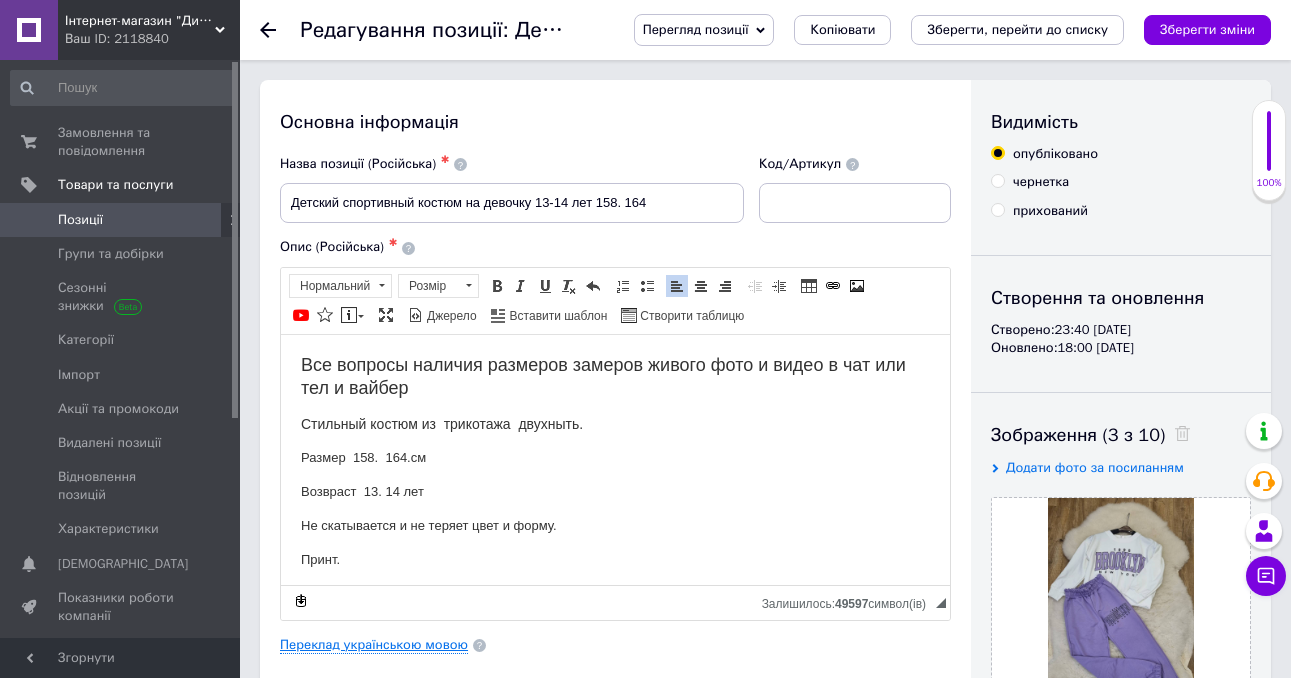 click on "Переклад українською мовою" at bounding box center (374, 645) 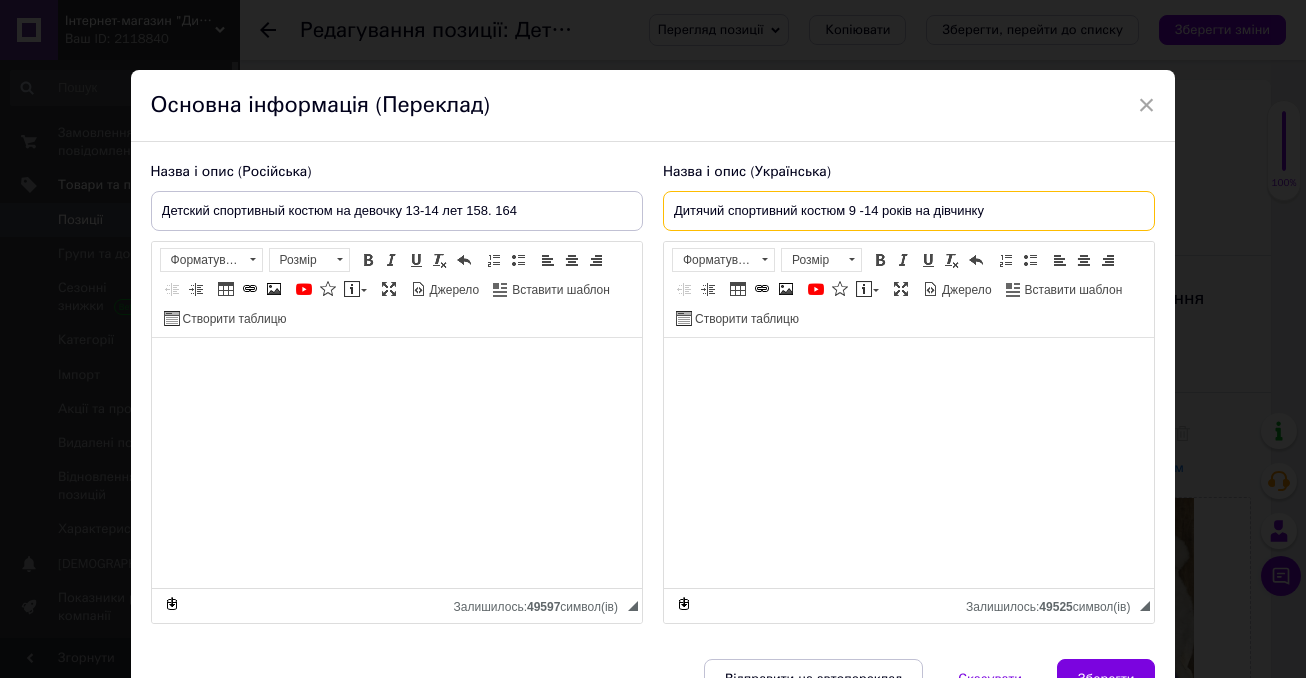 click on "Дитячий спортивний костюм 9 -14 років на дівчинку" at bounding box center (909, 211) 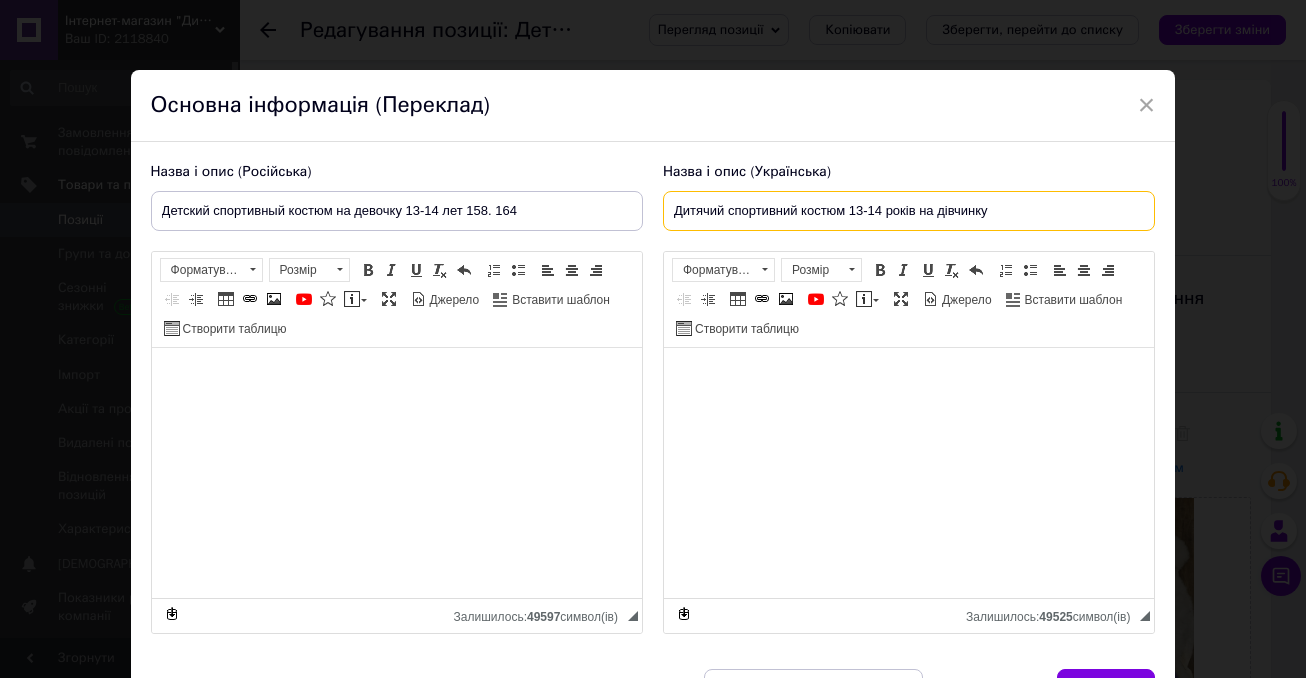 type on "Дитячий спортивний костюм 13-14 років на дівчинку" 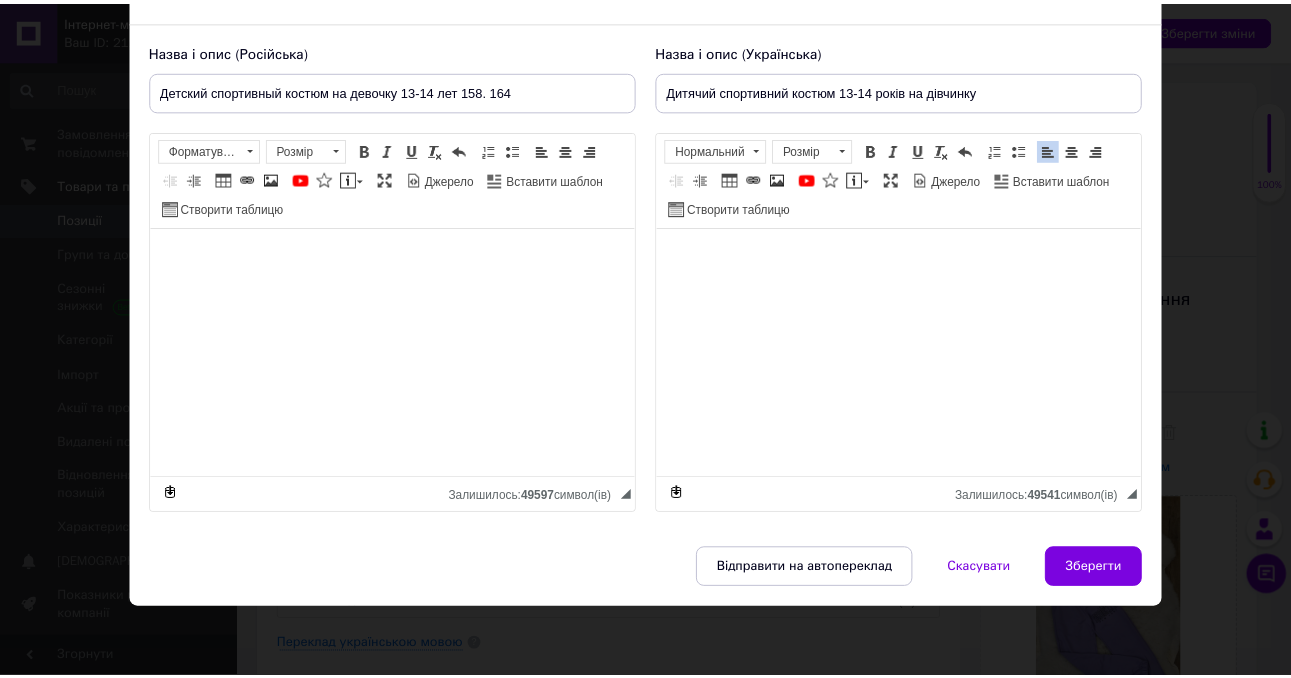 scroll, scrollTop: 121, scrollLeft: 0, axis: vertical 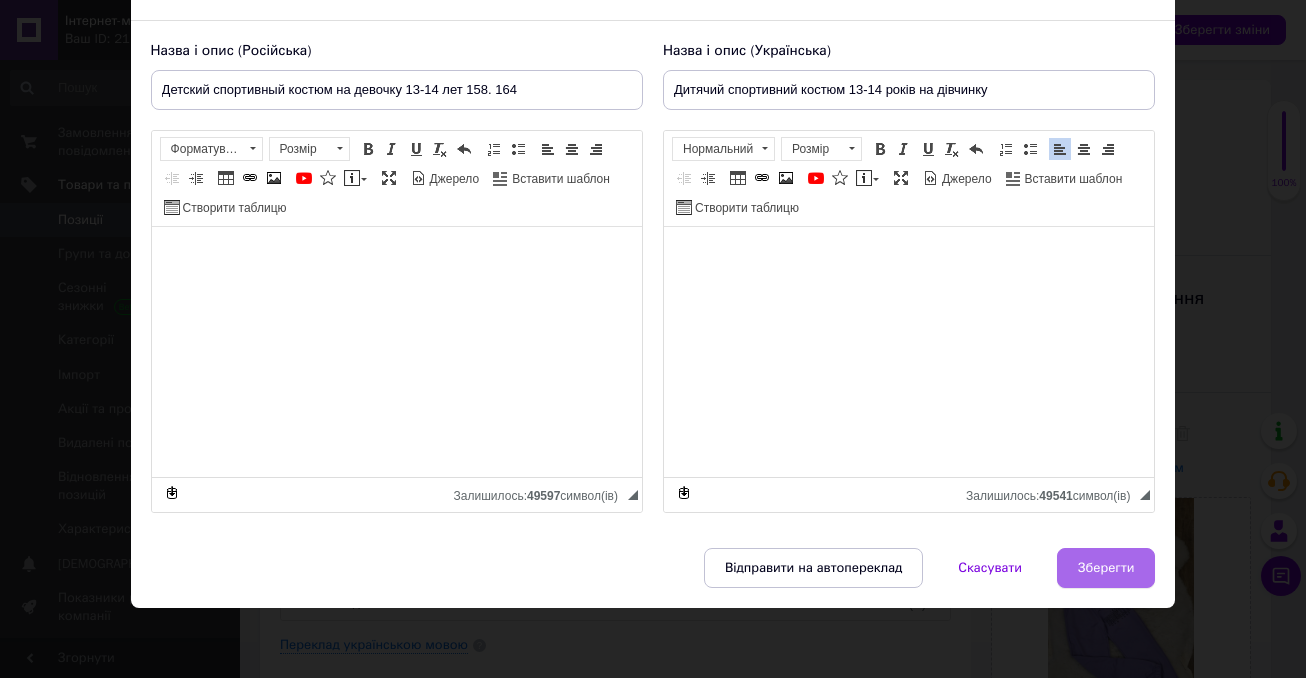 click on "Зберегти" at bounding box center [1106, 568] 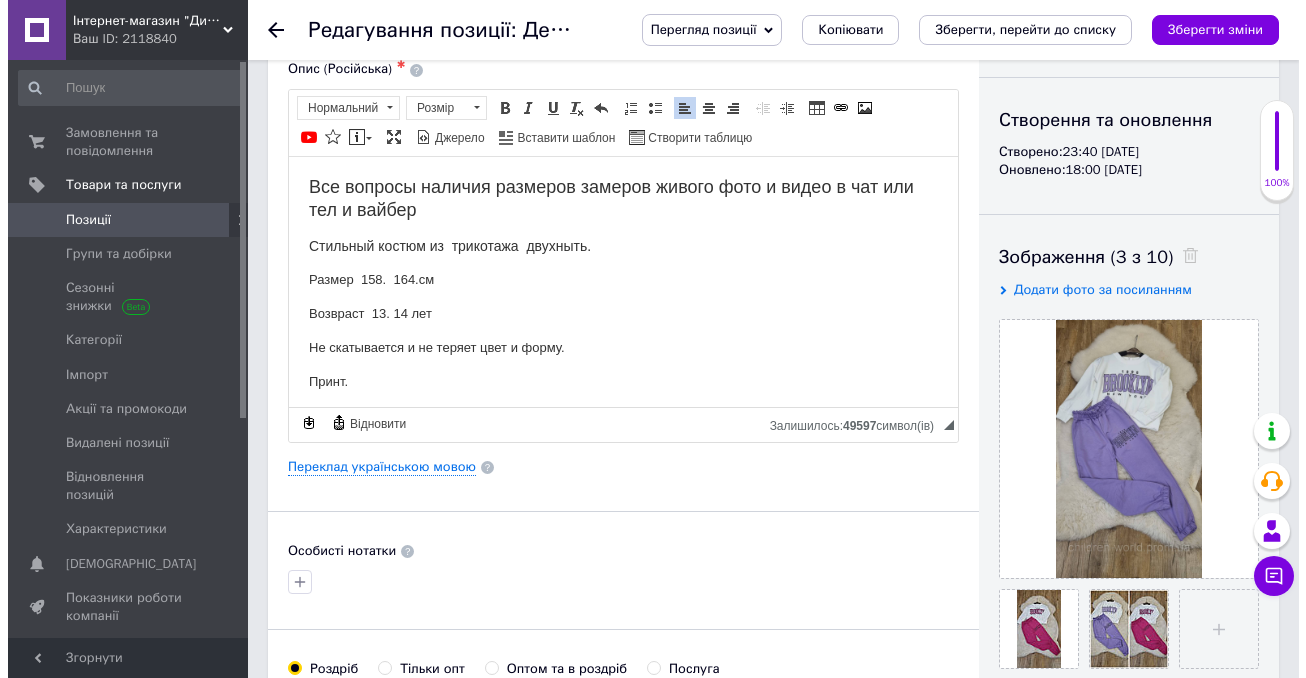 scroll, scrollTop: 187, scrollLeft: 0, axis: vertical 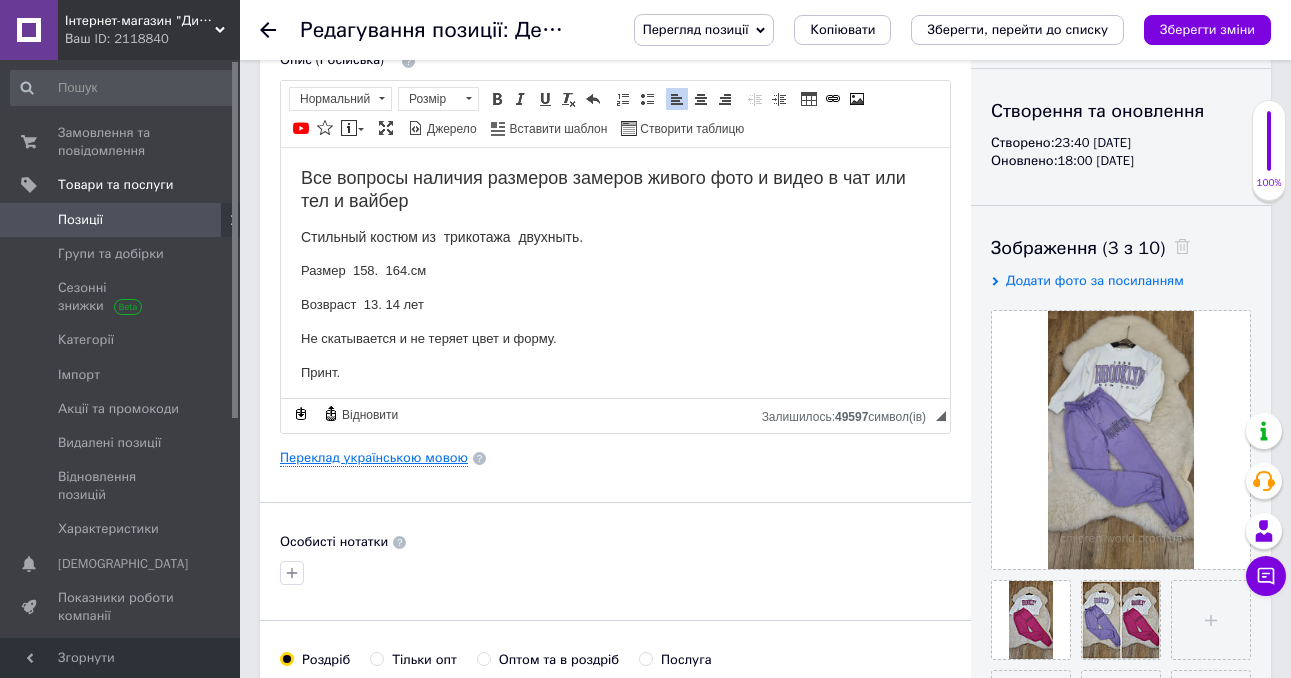 click on "Переклад українською мовою" at bounding box center [374, 458] 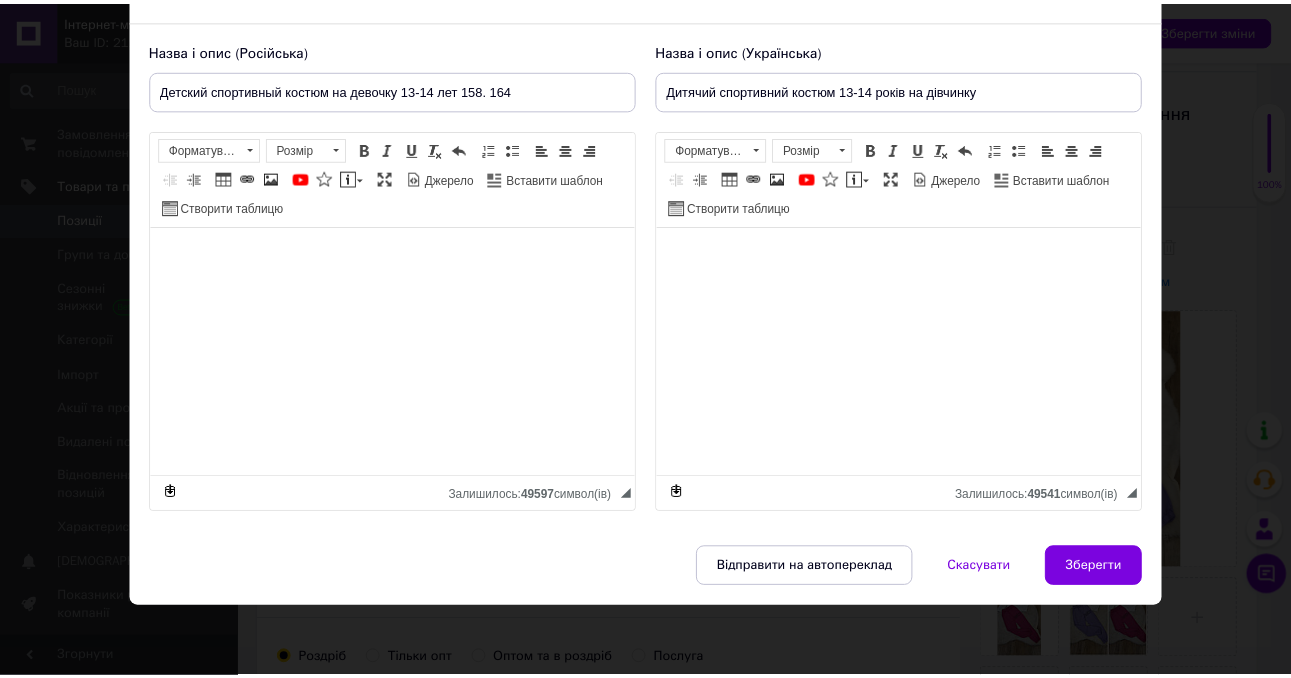 scroll, scrollTop: 120, scrollLeft: 0, axis: vertical 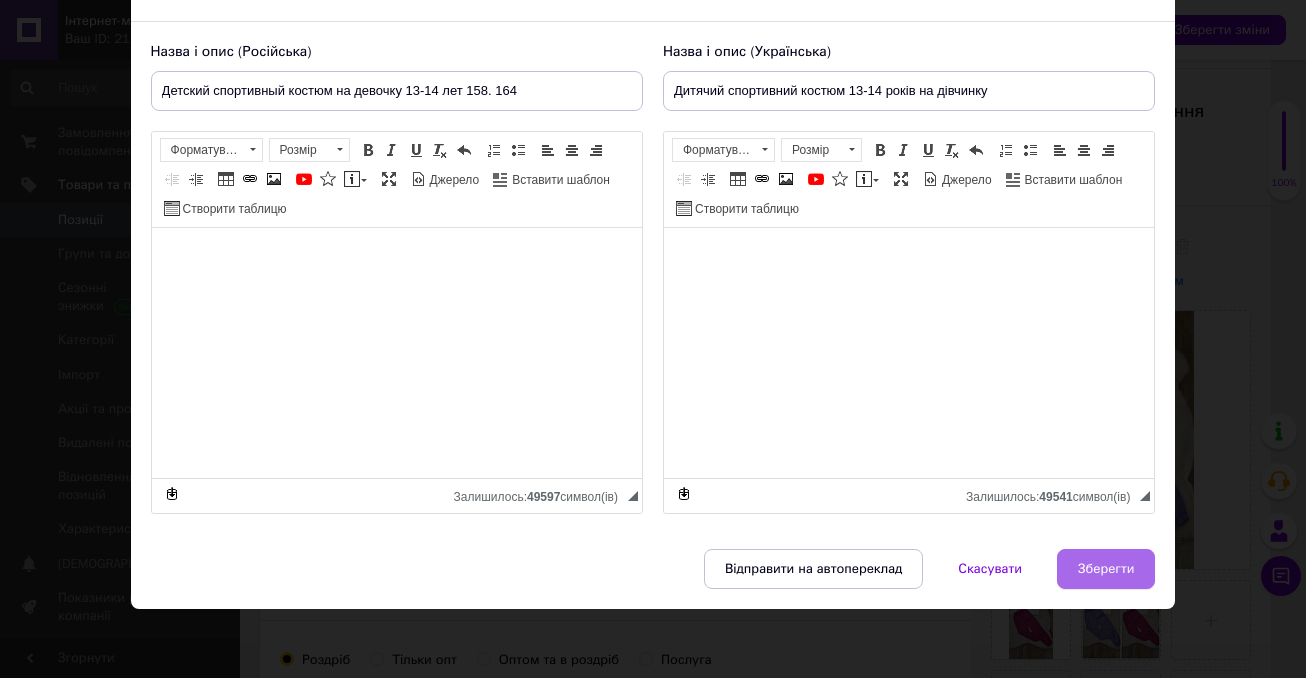 click on "Зберегти" at bounding box center (1106, 569) 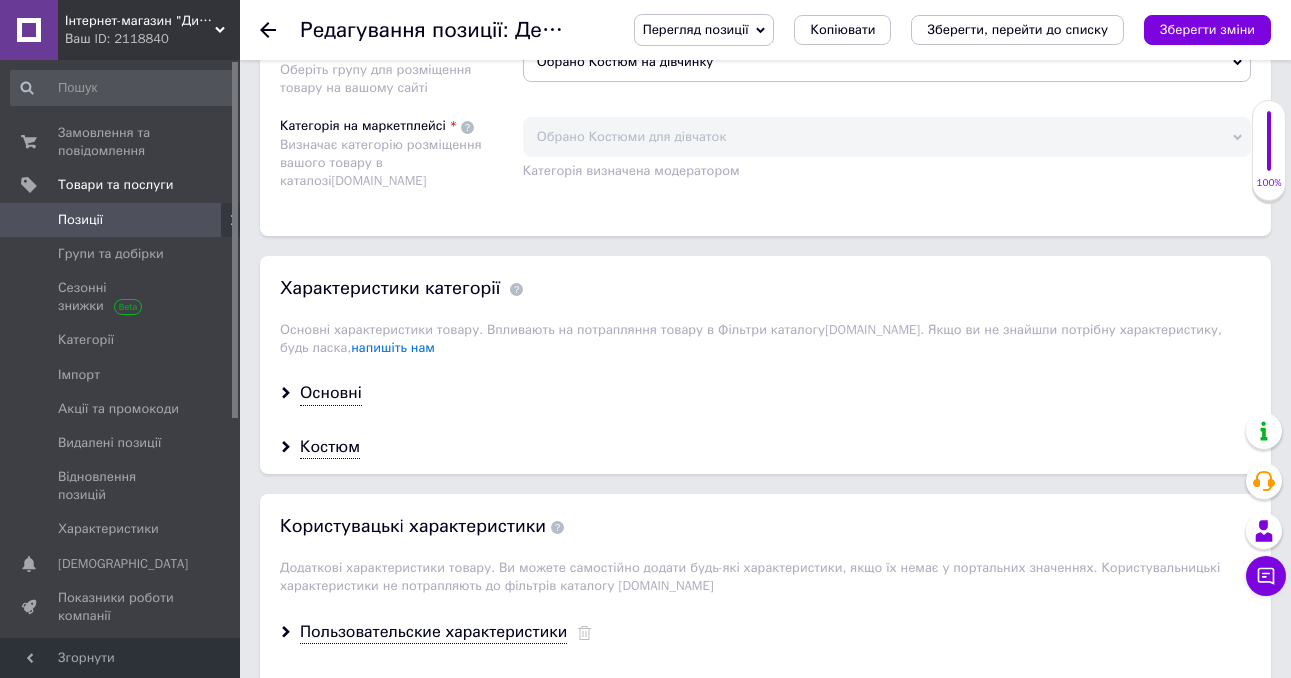 scroll, scrollTop: 1619, scrollLeft: 0, axis: vertical 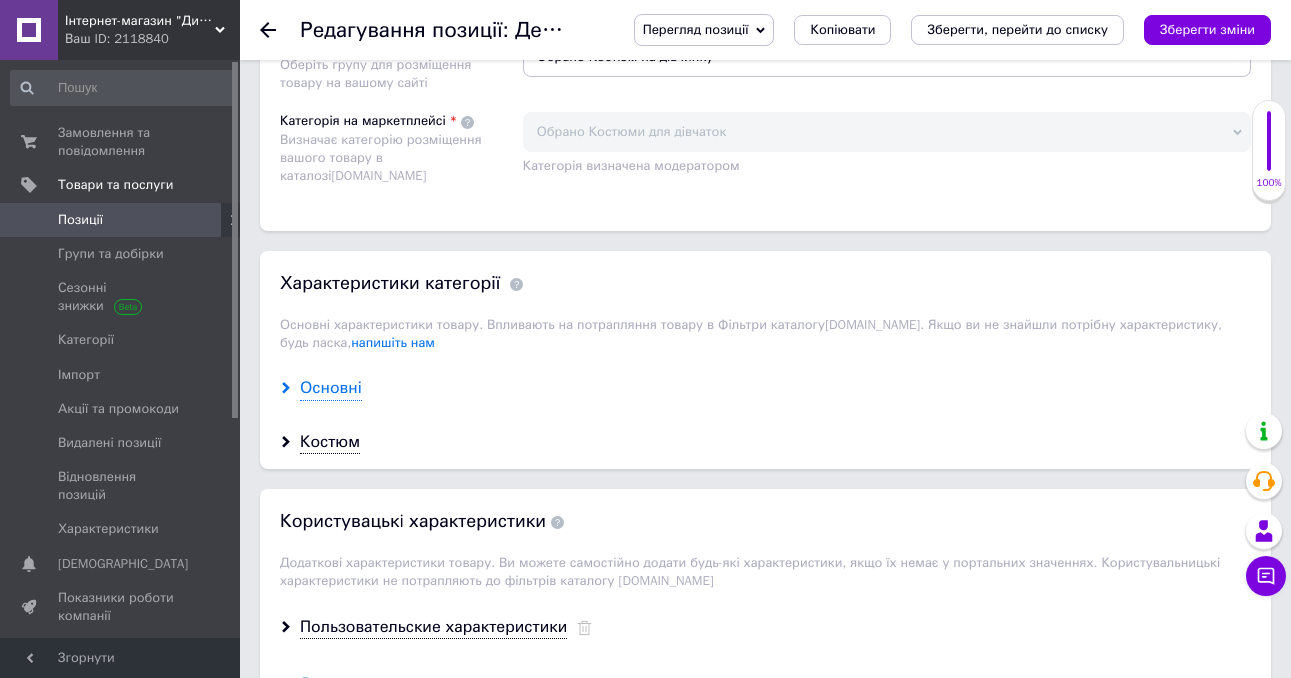 click on "Основні" at bounding box center [331, 388] 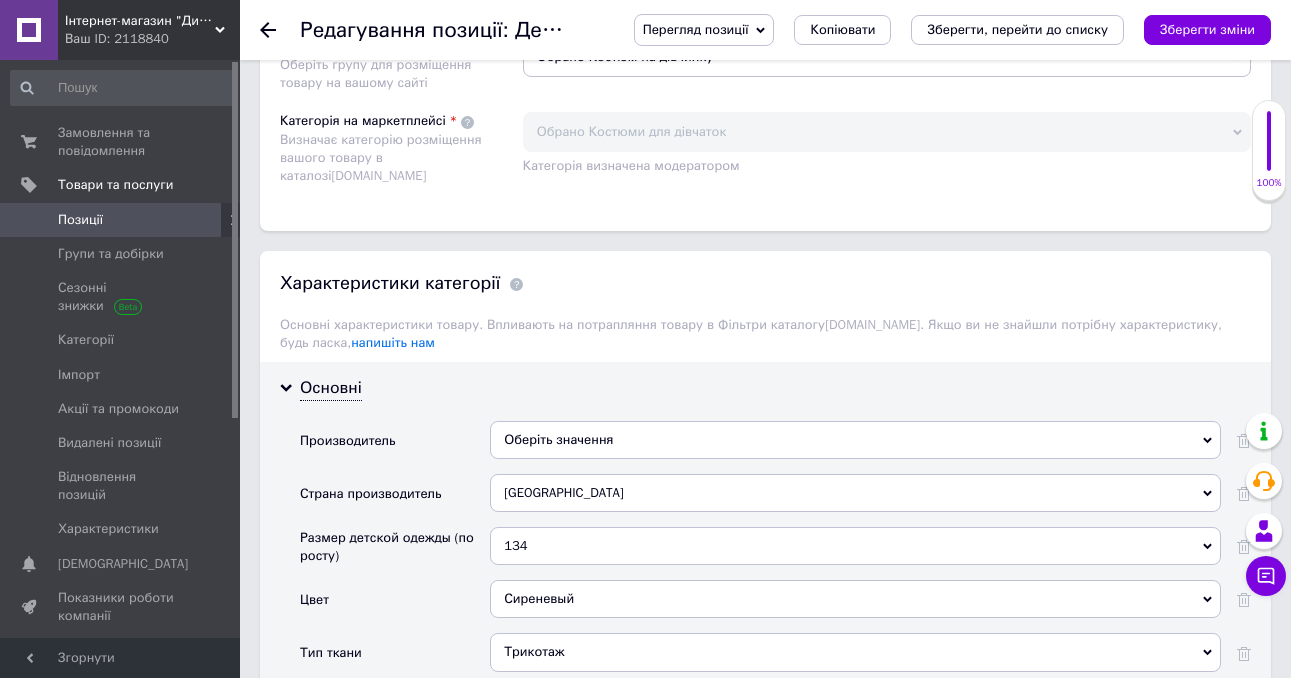 click on "134" at bounding box center (855, 546) 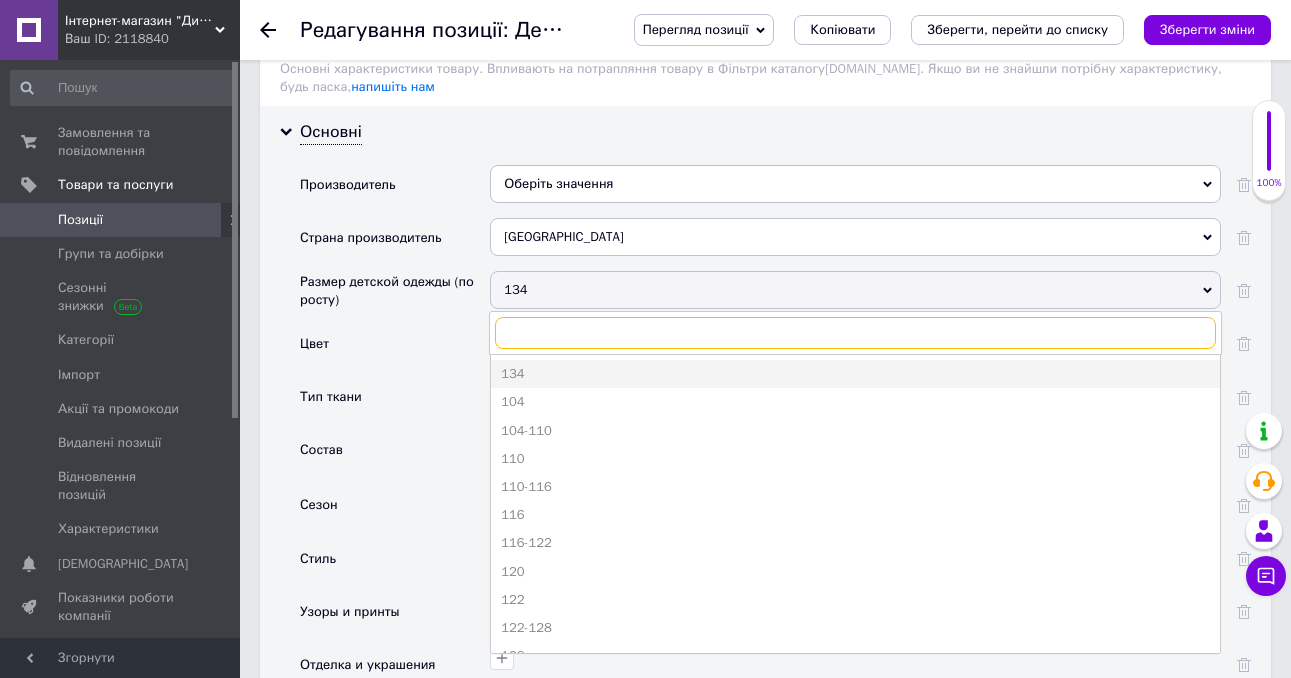 scroll, scrollTop: 1877, scrollLeft: 0, axis: vertical 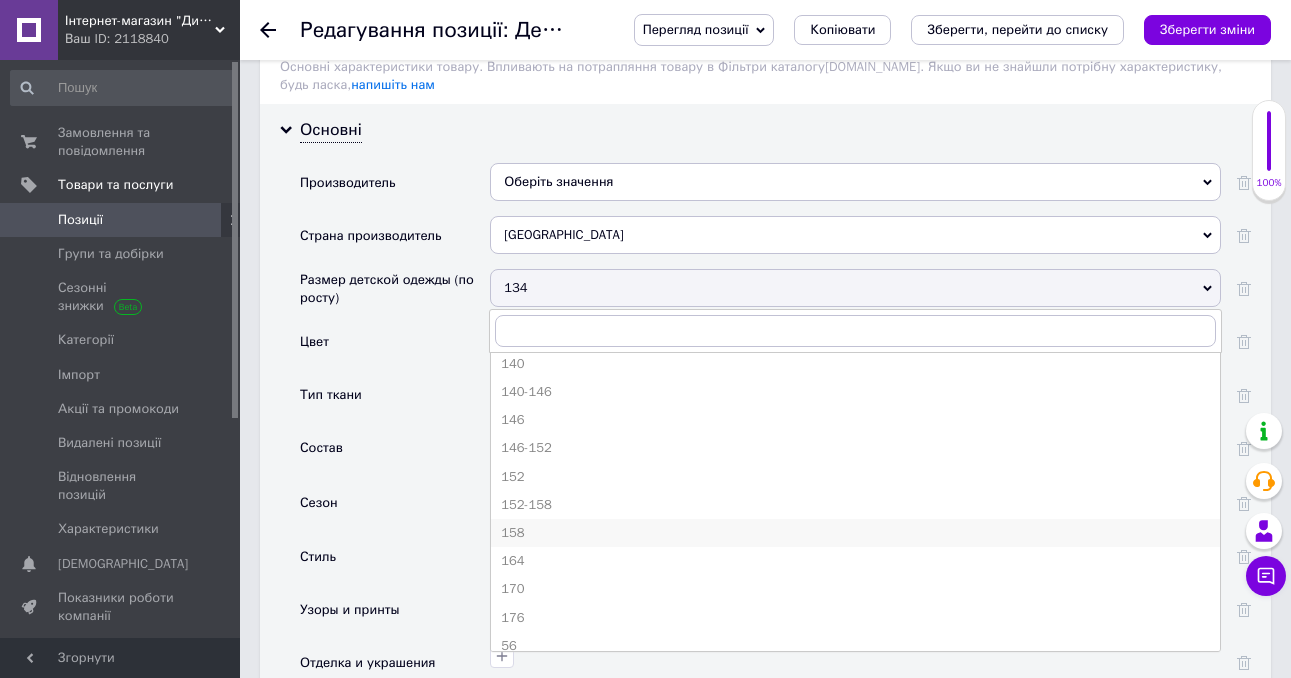 click on "158" at bounding box center (855, 533) 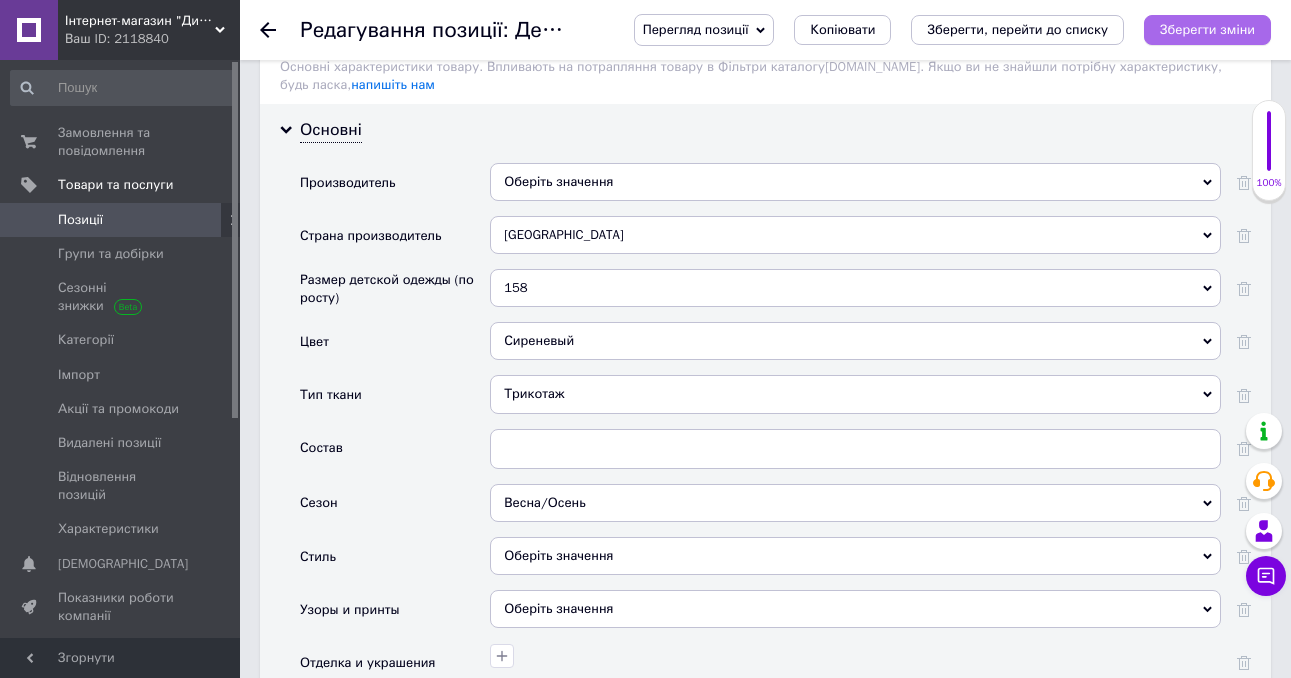 click on "Зберегти зміни" at bounding box center (1207, 29) 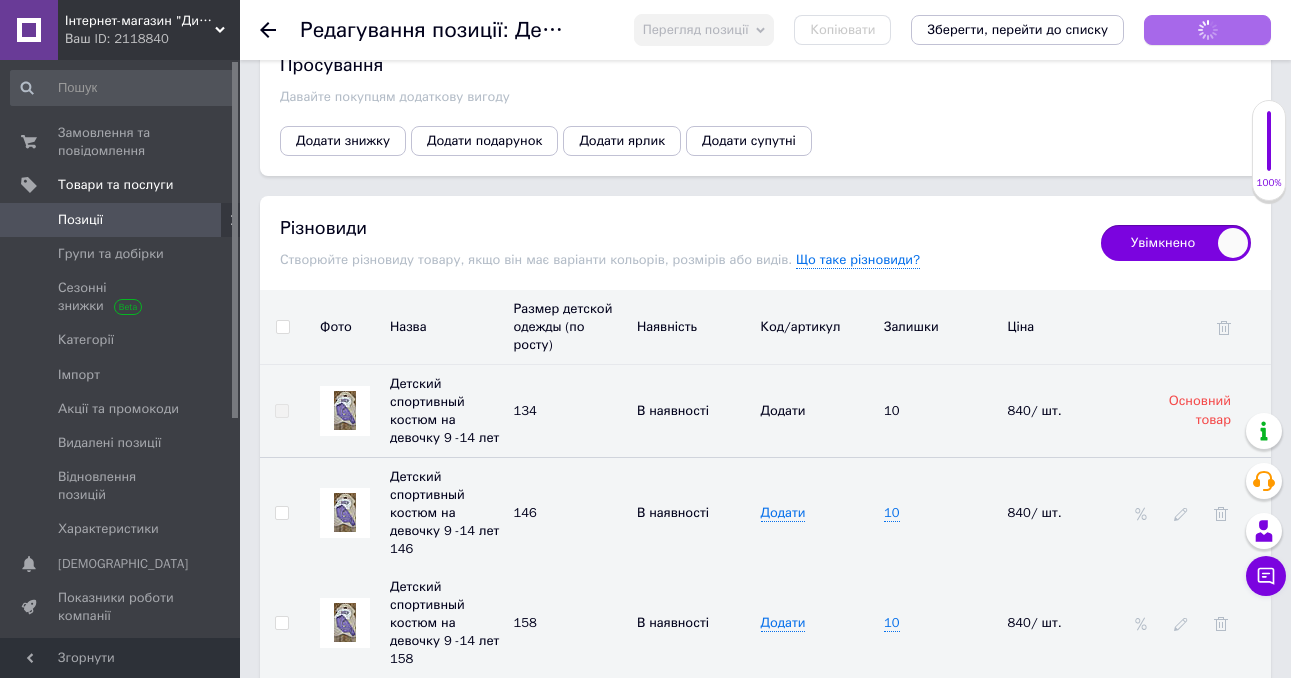 scroll, scrollTop: 3341, scrollLeft: 0, axis: vertical 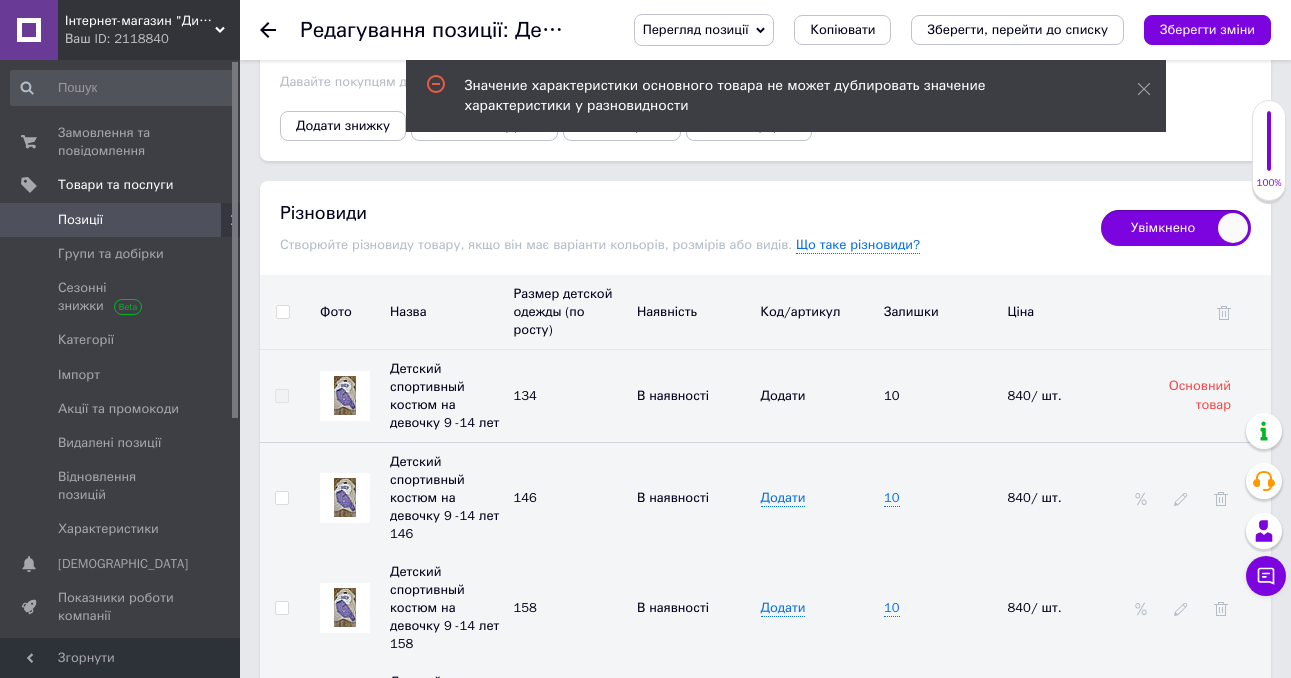 click on "Увімкнено" at bounding box center [1176, 228] 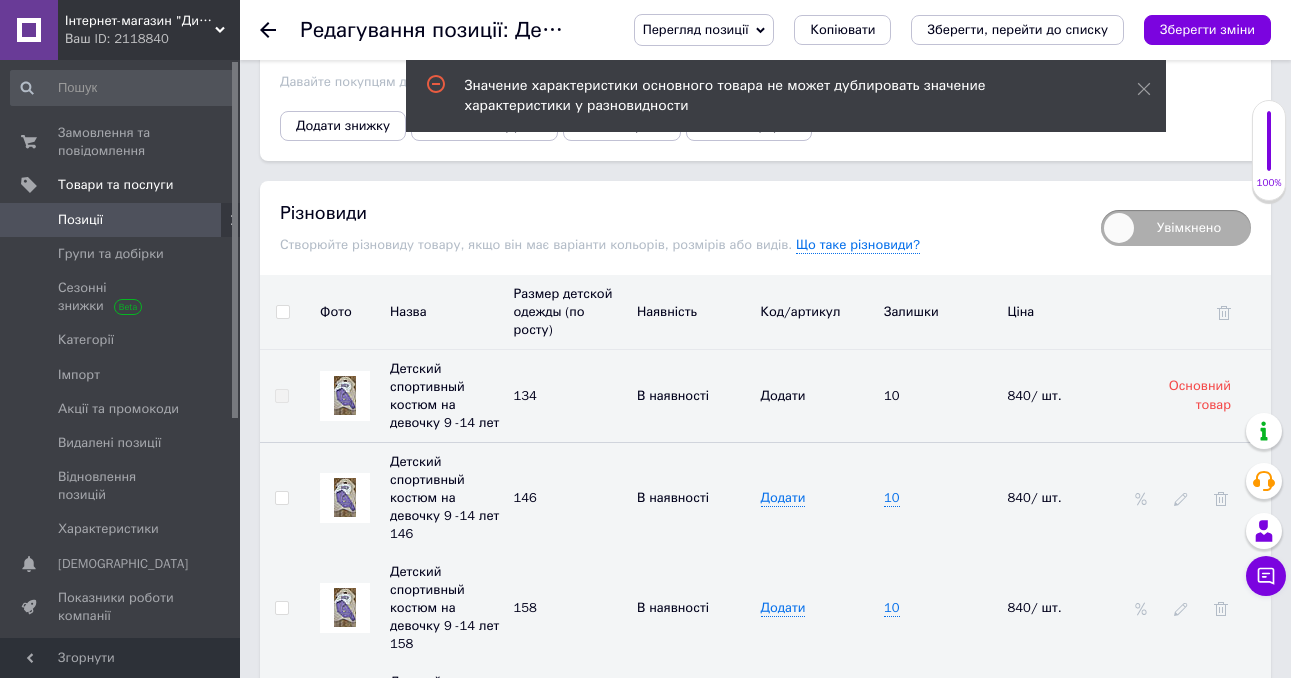 scroll, scrollTop: 3125, scrollLeft: 0, axis: vertical 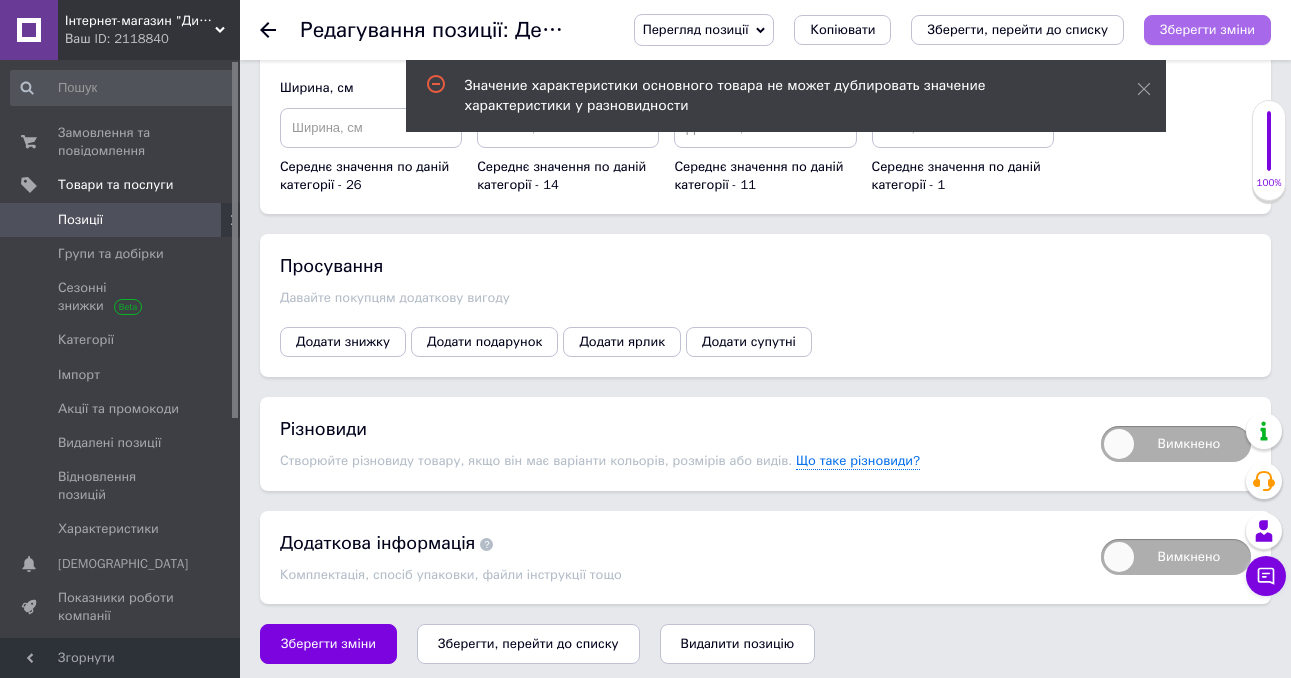 click on "Зберегти зміни" at bounding box center (1207, 29) 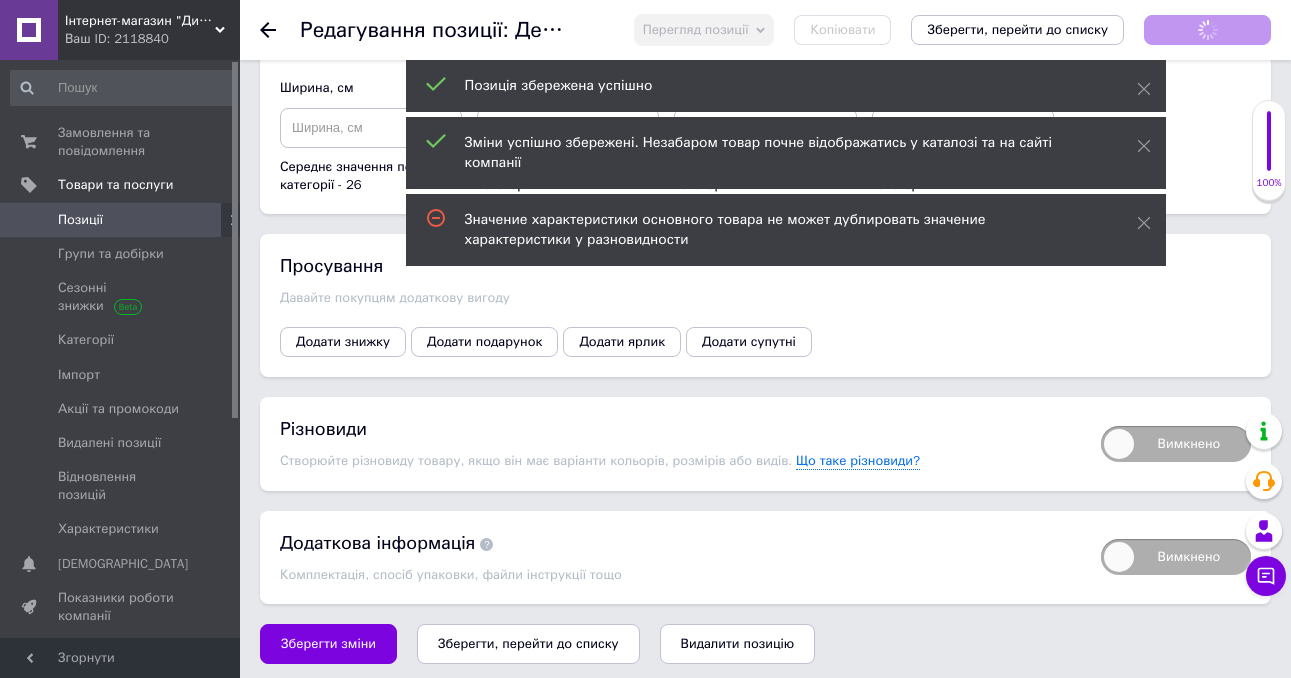 scroll, scrollTop: 3071, scrollLeft: 0, axis: vertical 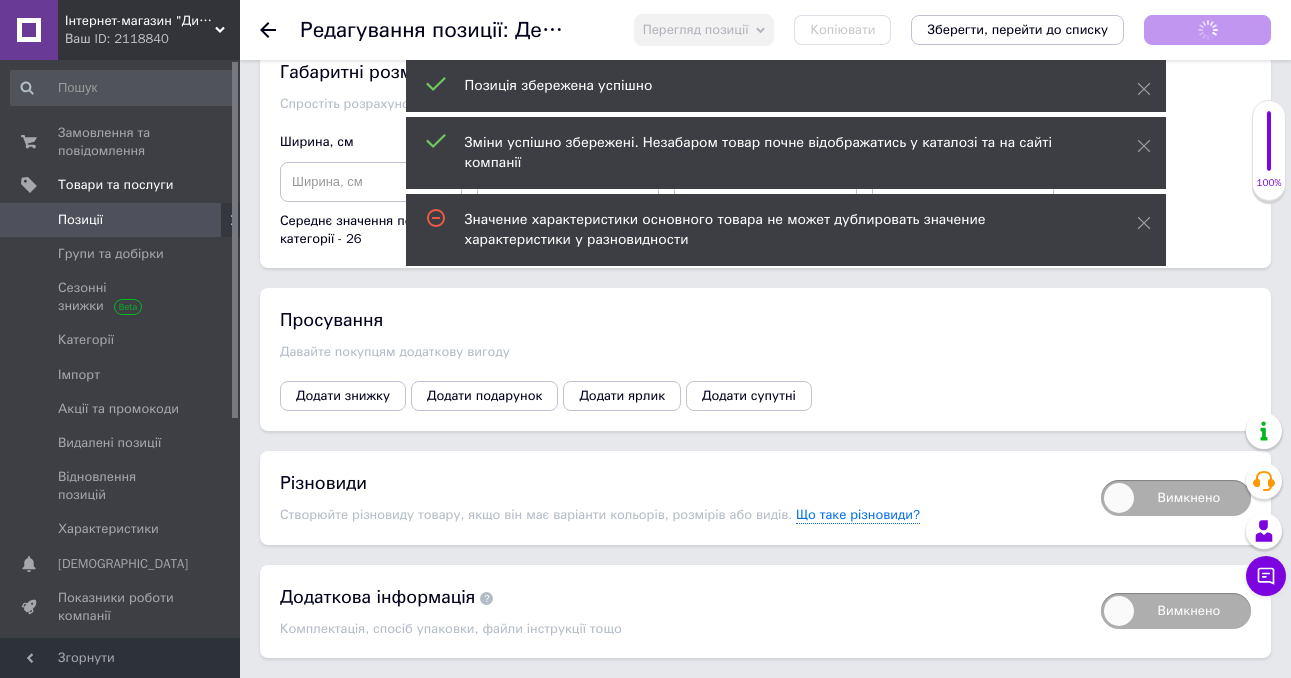 click on "Вимкнено" at bounding box center [1176, 498] 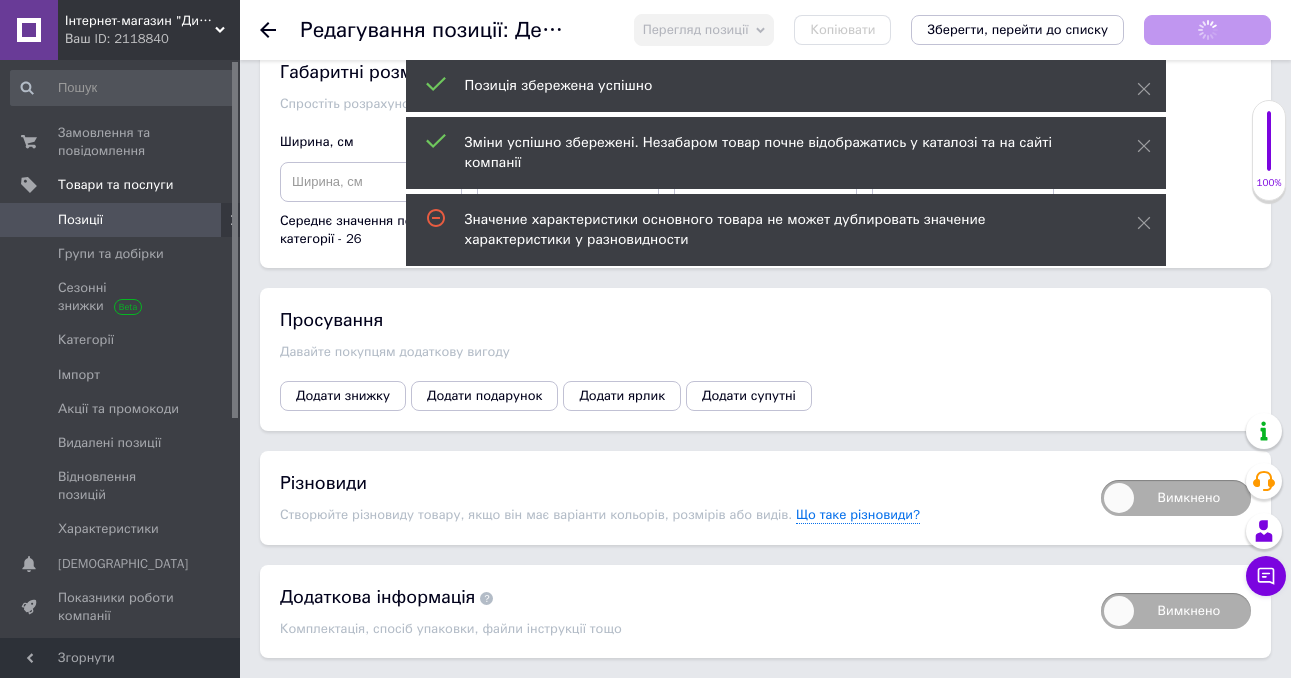 click on "Вимкнено" at bounding box center [1094, 473] 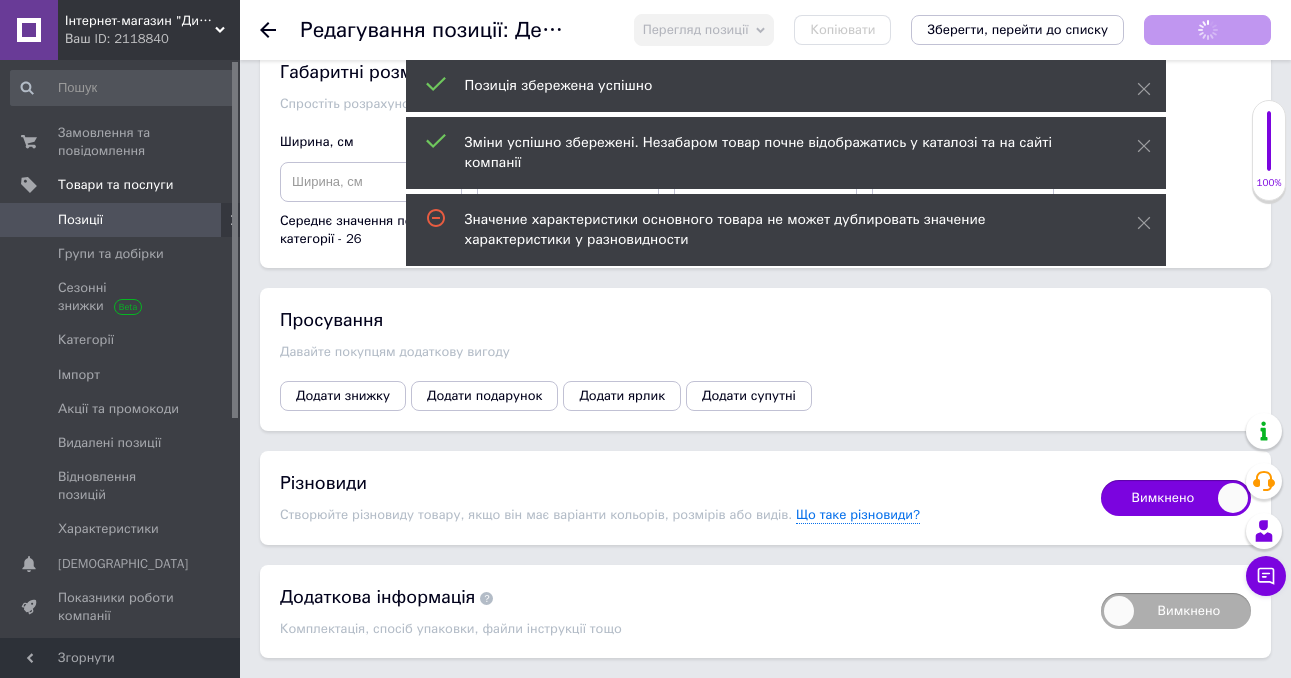 checkbox on "true" 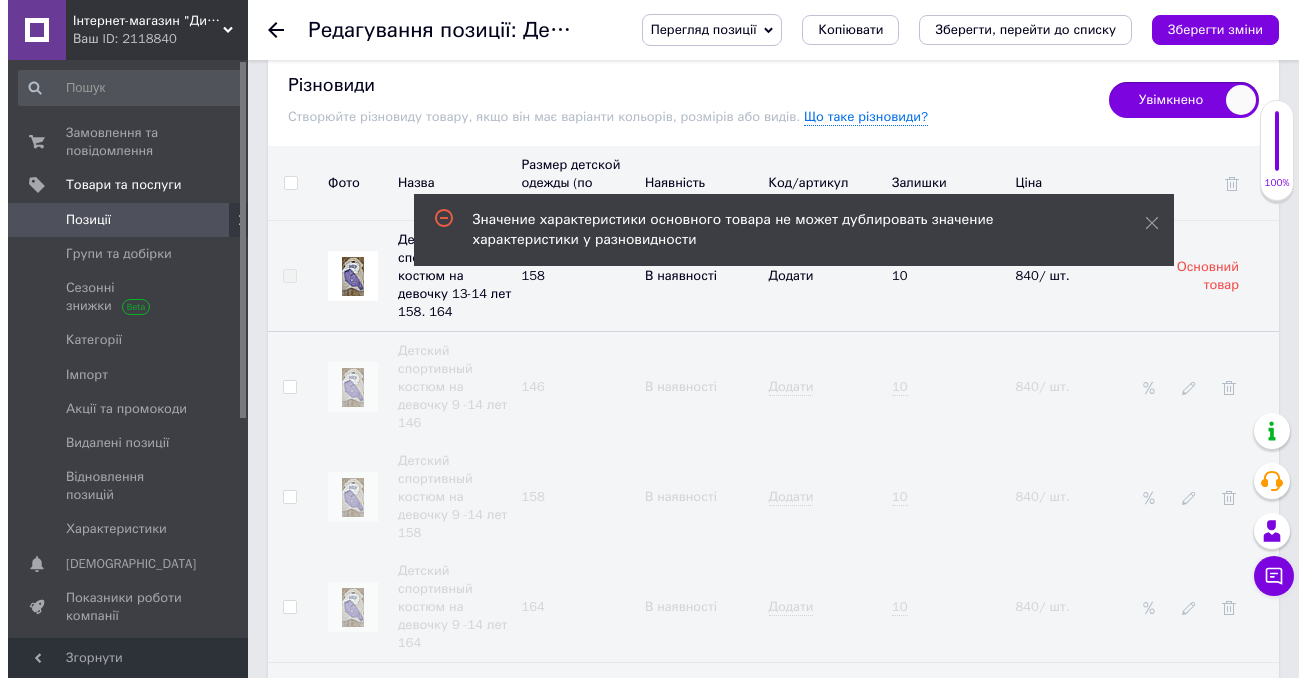 scroll, scrollTop: 3415, scrollLeft: 0, axis: vertical 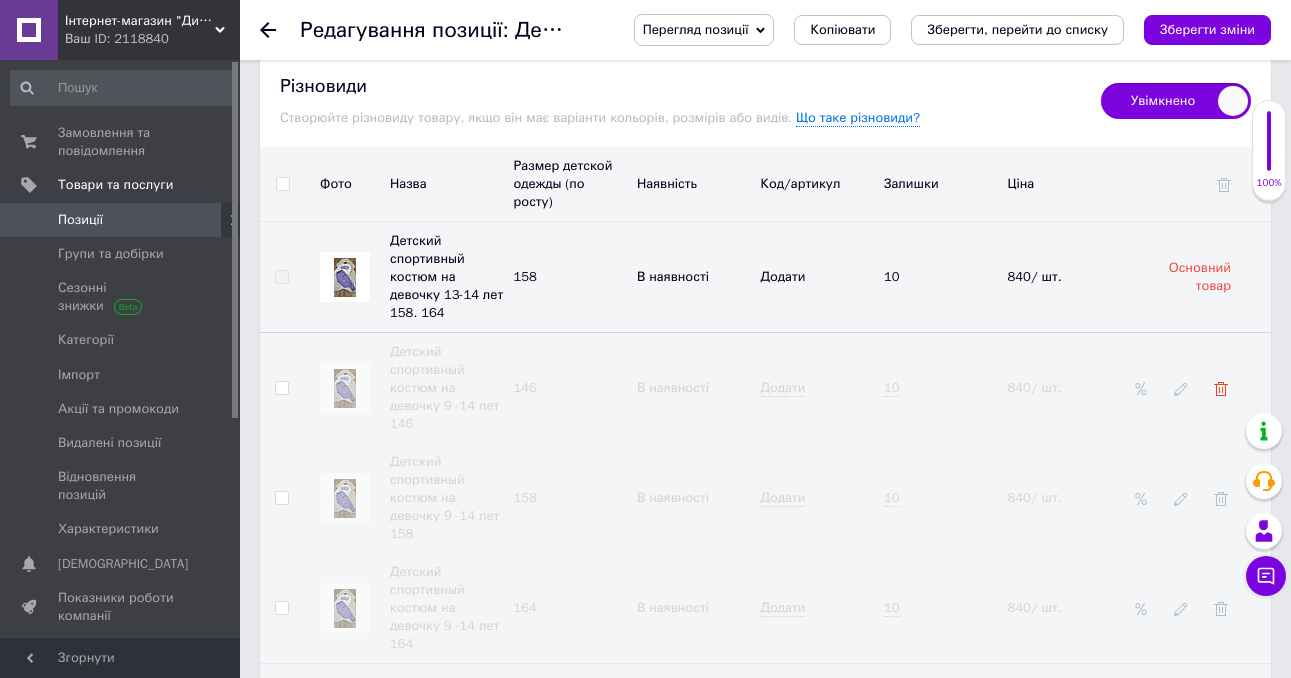 click 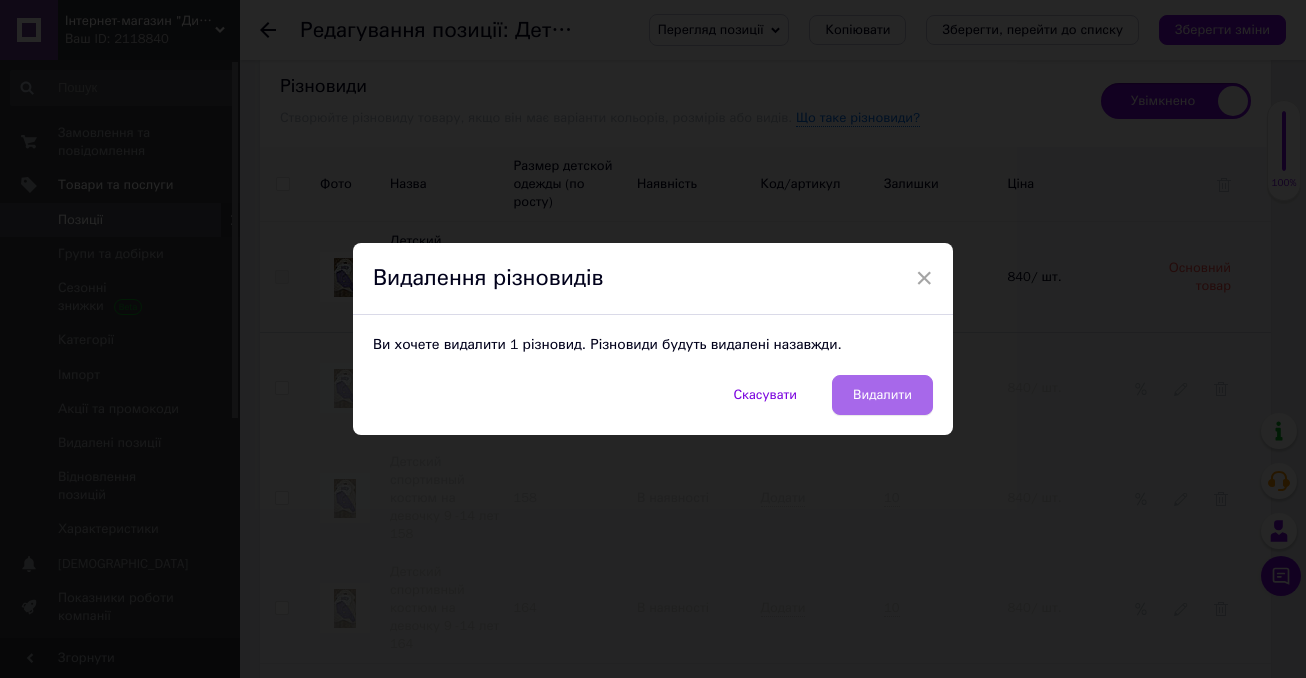 click on "Видалити" at bounding box center (882, 395) 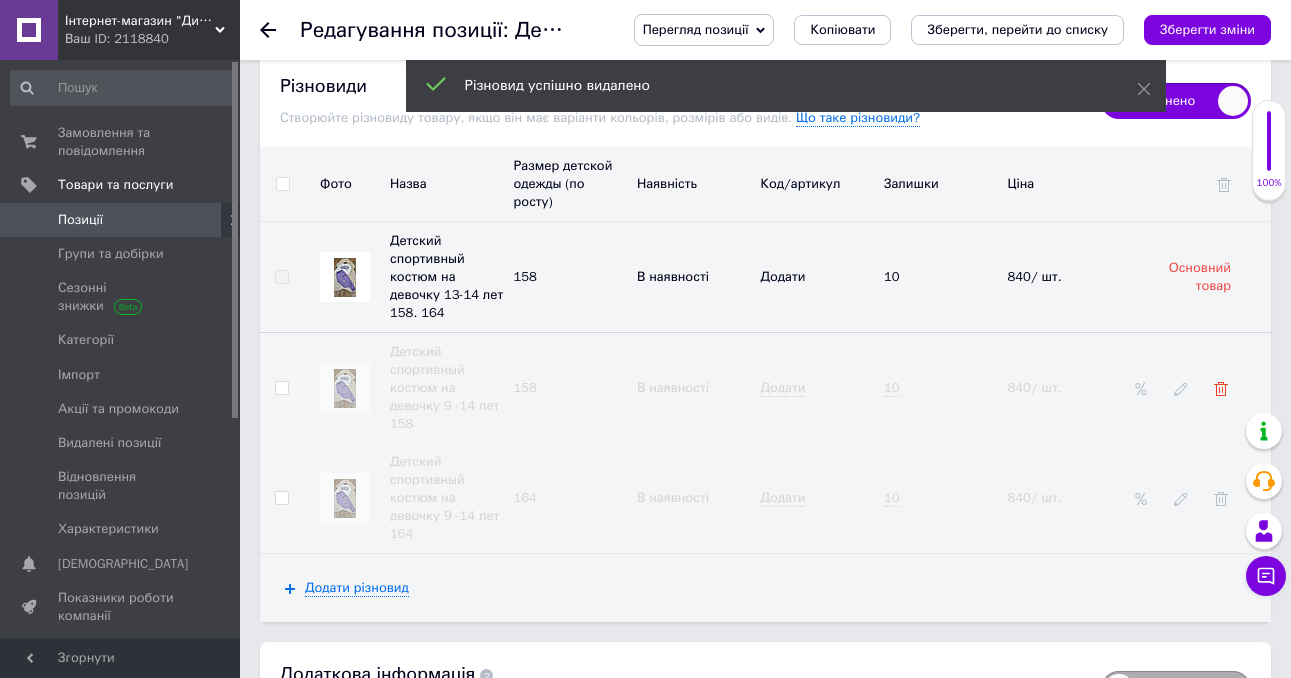 click 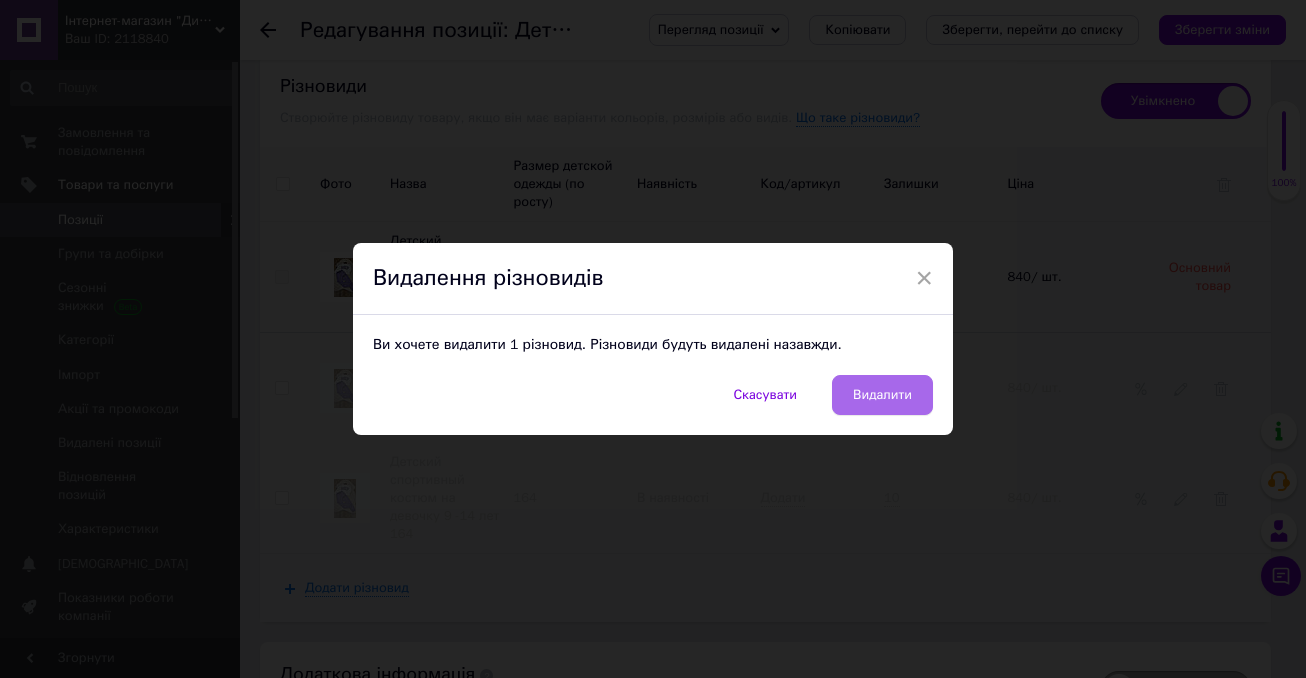 click on "Видалити" at bounding box center (882, 395) 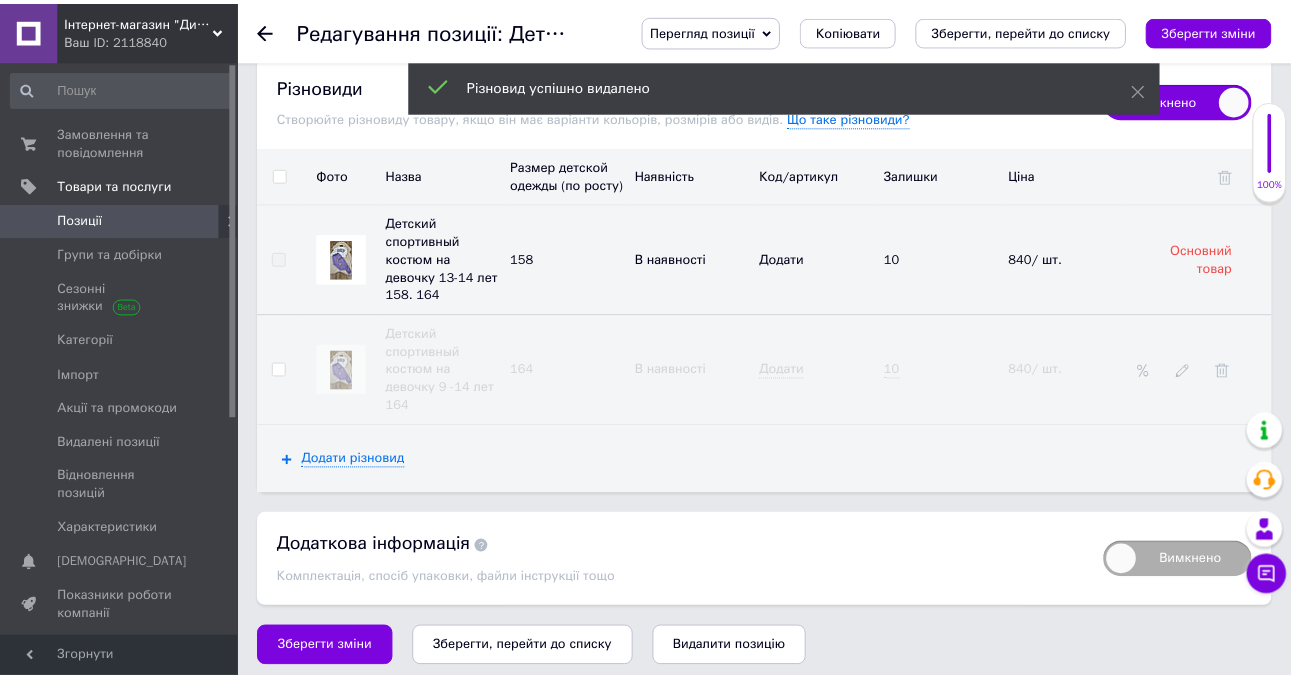 scroll, scrollTop: 3411, scrollLeft: 0, axis: vertical 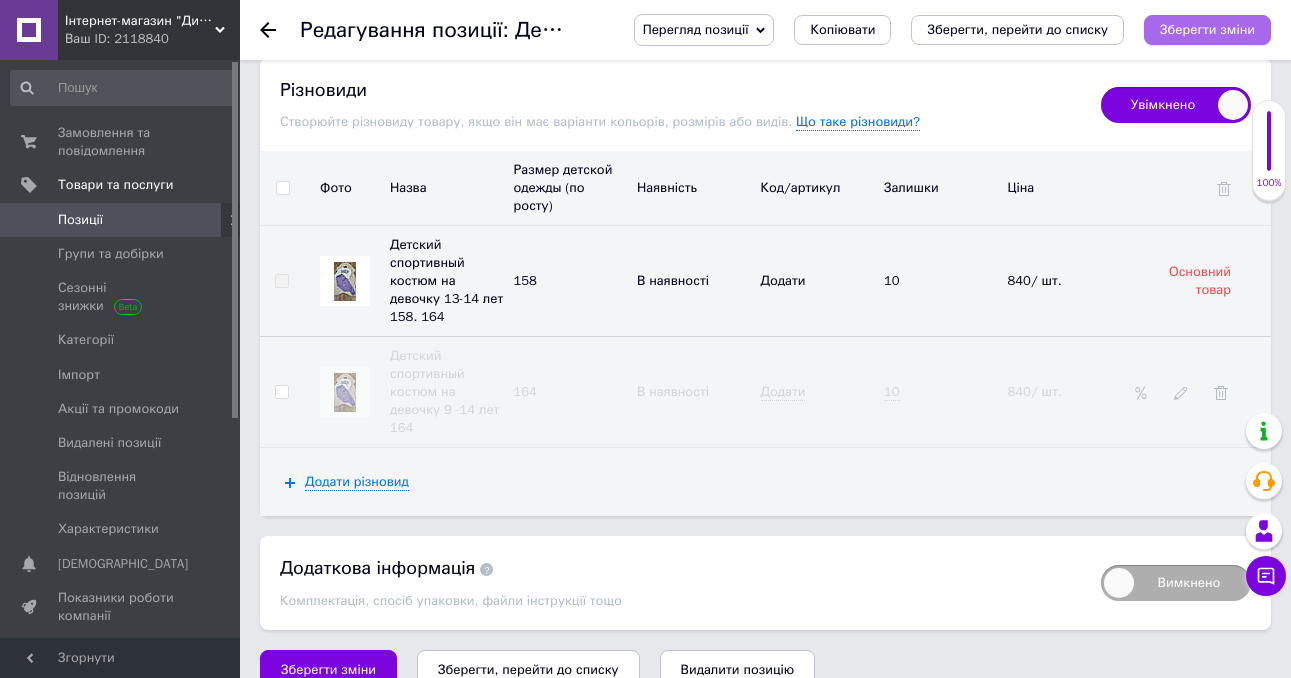click on "Зберегти зміни" at bounding box center [1207, 29] 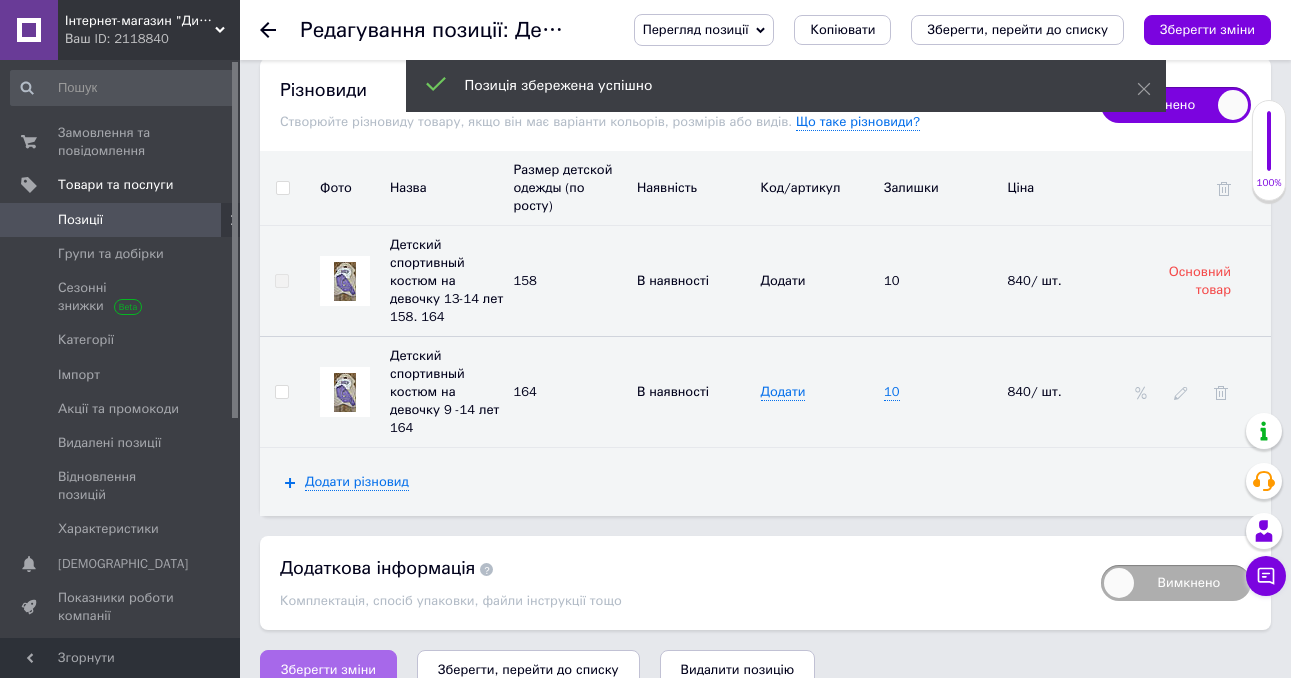 click on "Зберегти зміни" at bounding box center (328, 670) 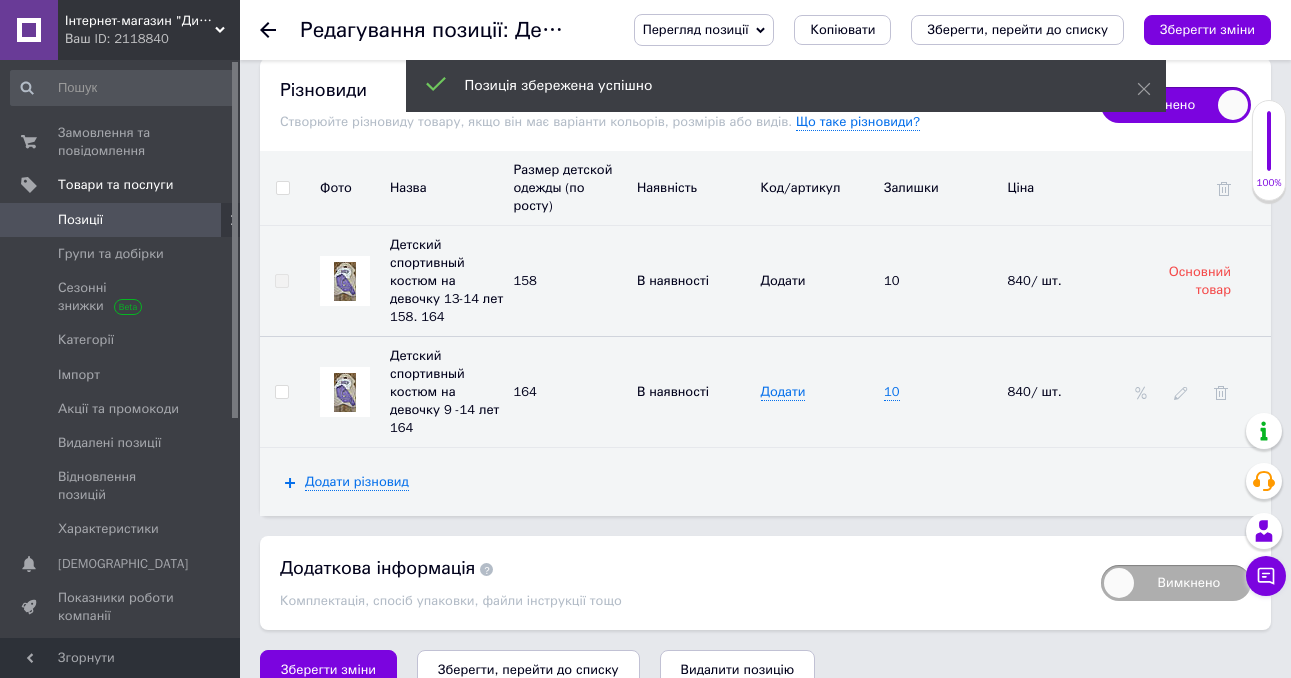 click 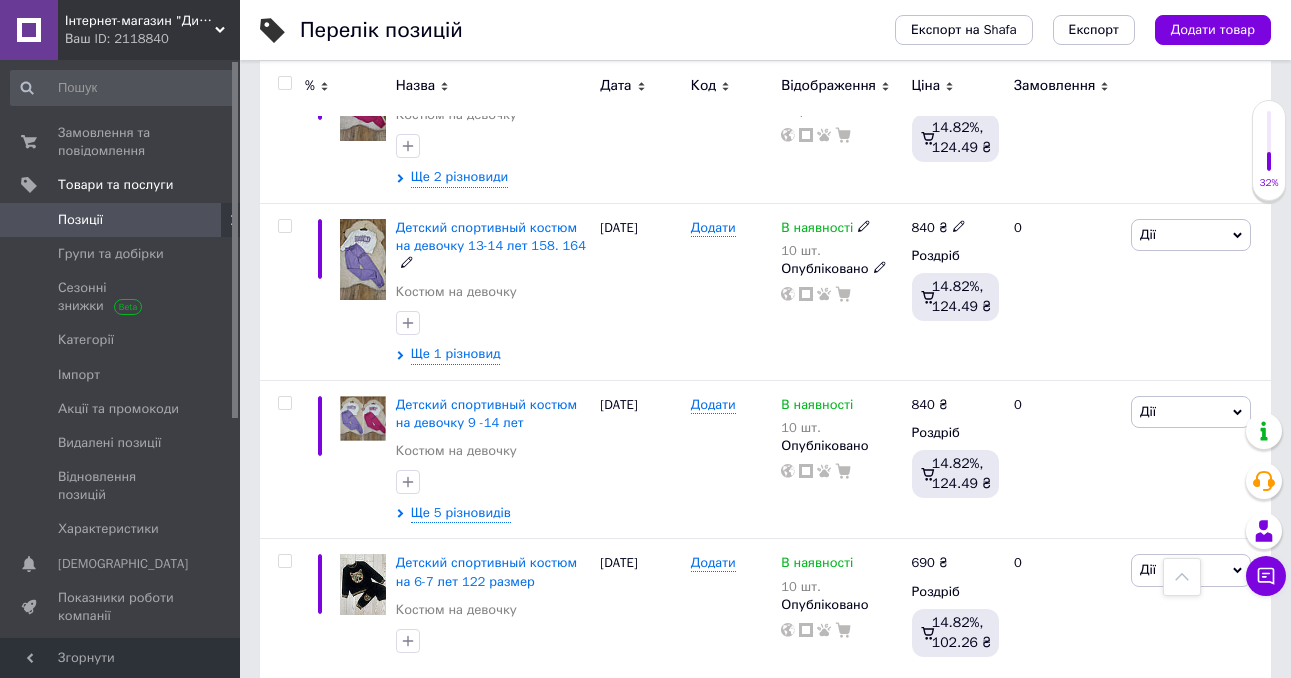 scroll, scrollTop: 2149, scrollLeft: 0, axis: vertical 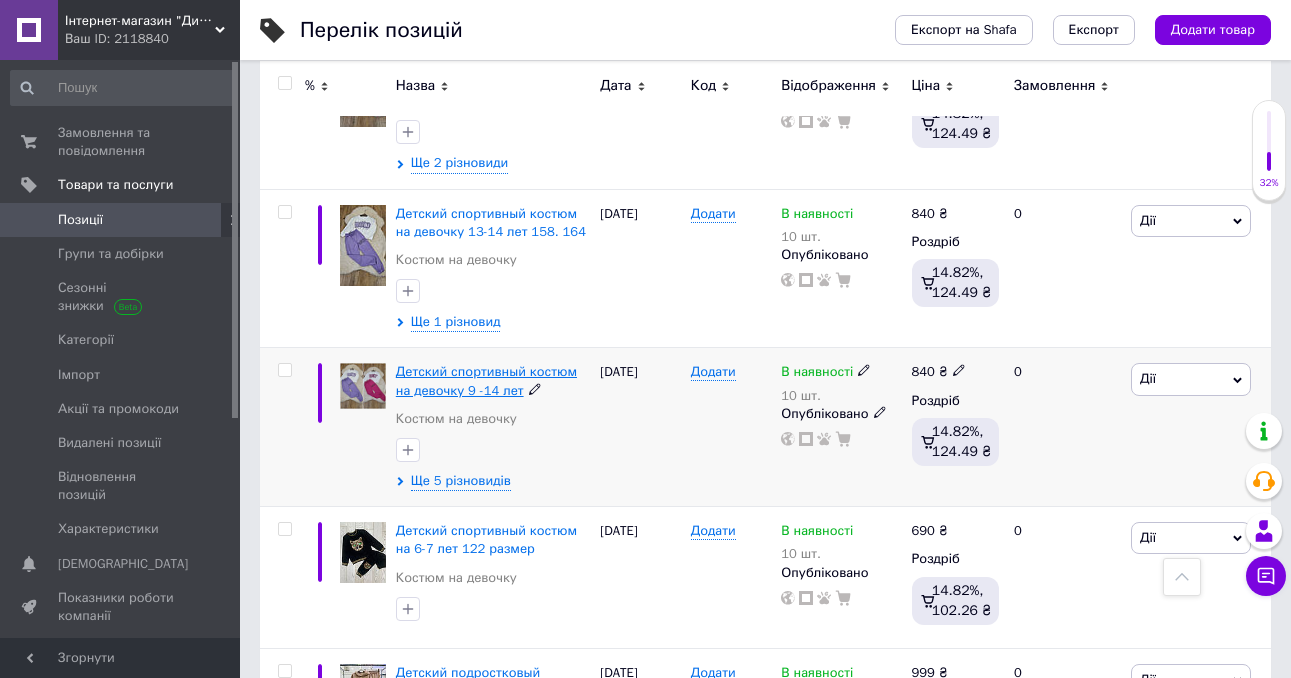 click on "Детский спортивный костюм на девочку 9 -14 лет" at bounding box center (486, 380) 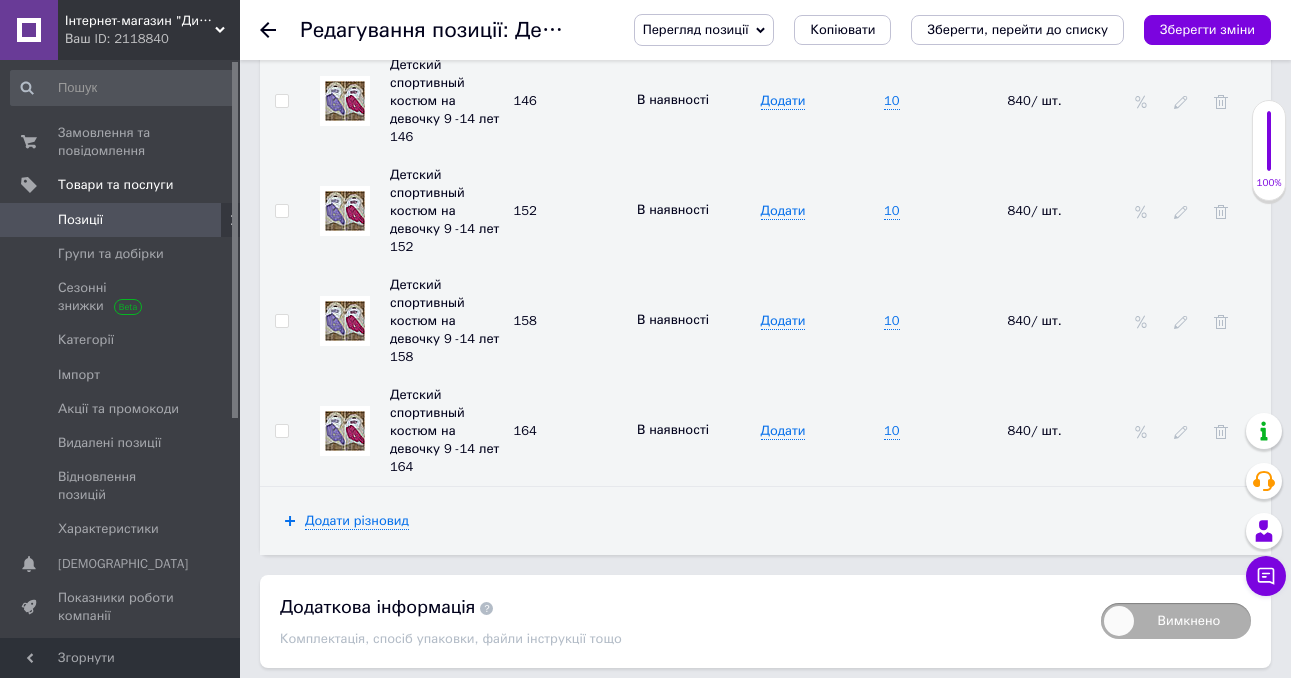 scroll, scrollTop: 3019, scrollLeft: 0, axis: vertical 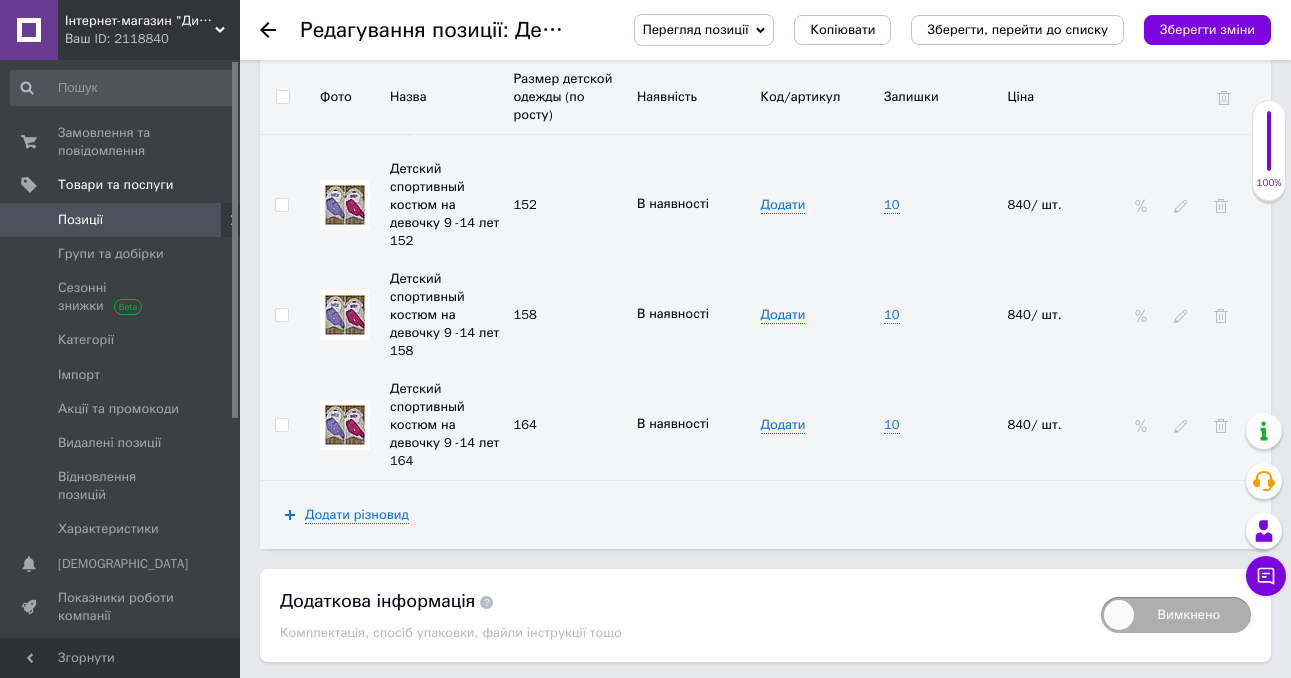 click on "Видалити позицію" at bounding box center (738, 702) 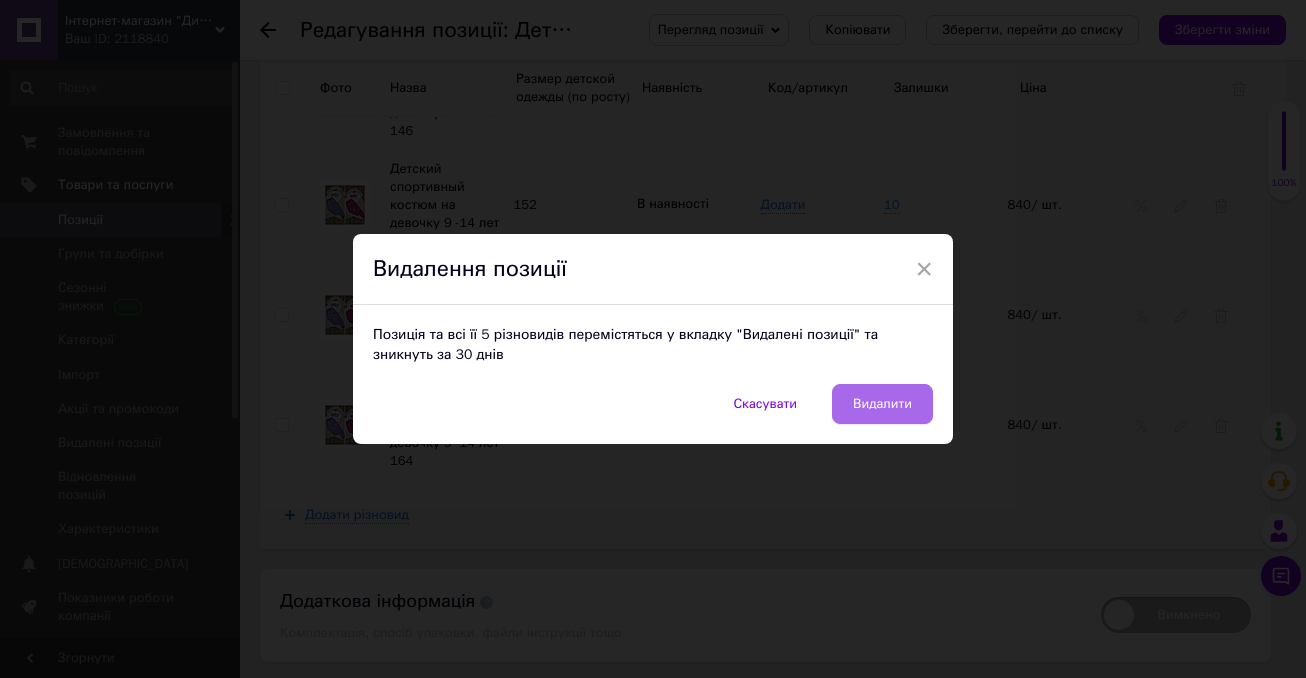click on "Видалити" at bounding box center (882, 404) 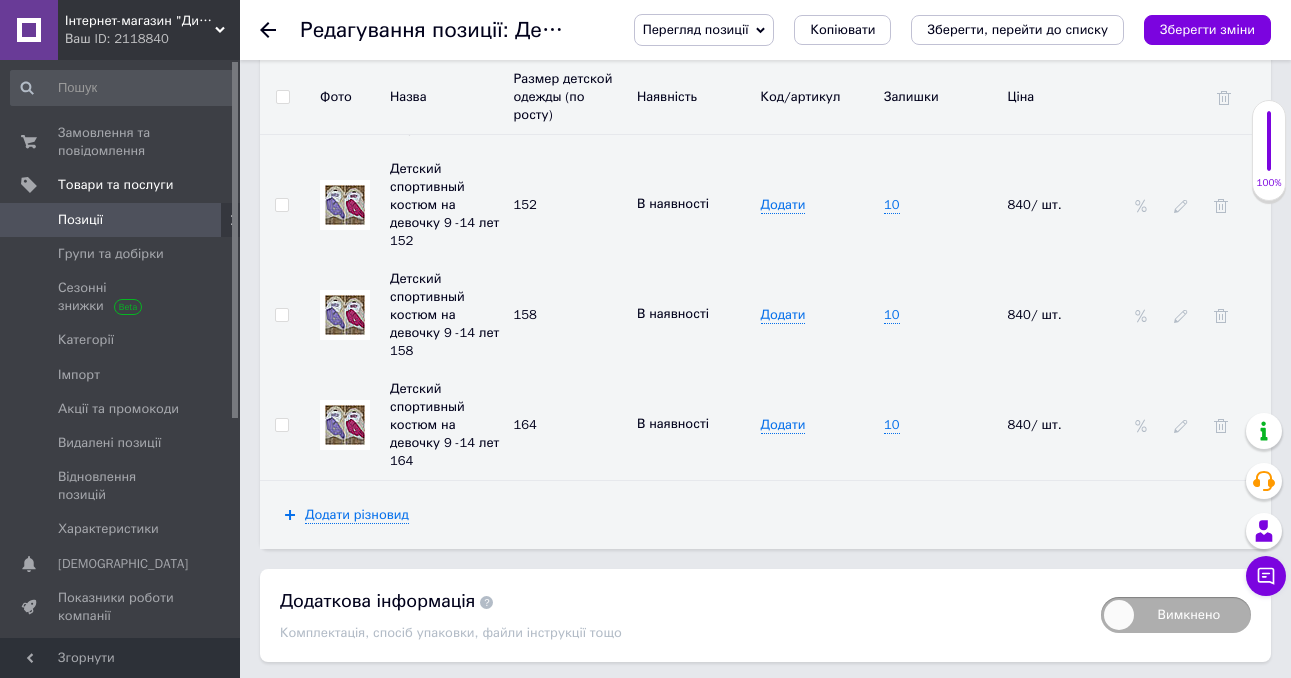 radio on "false" 